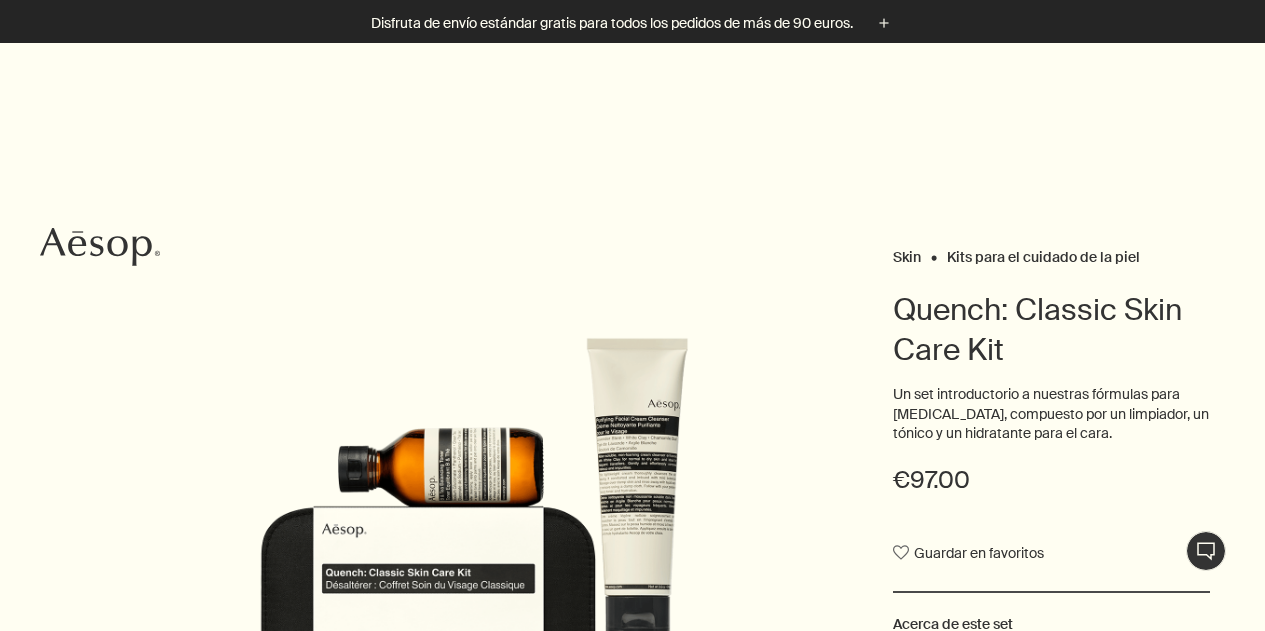 scroll, scrollTop: 254, scrollLeft: 0, axis: vertical 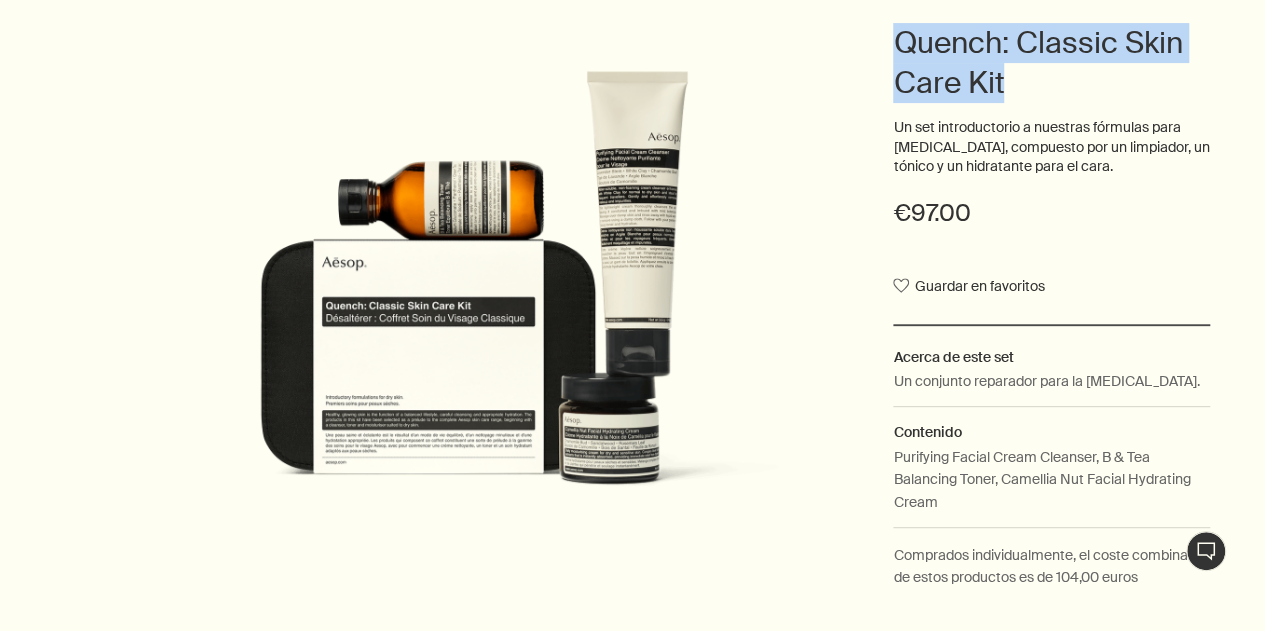 click at bounding box center (474, 293) 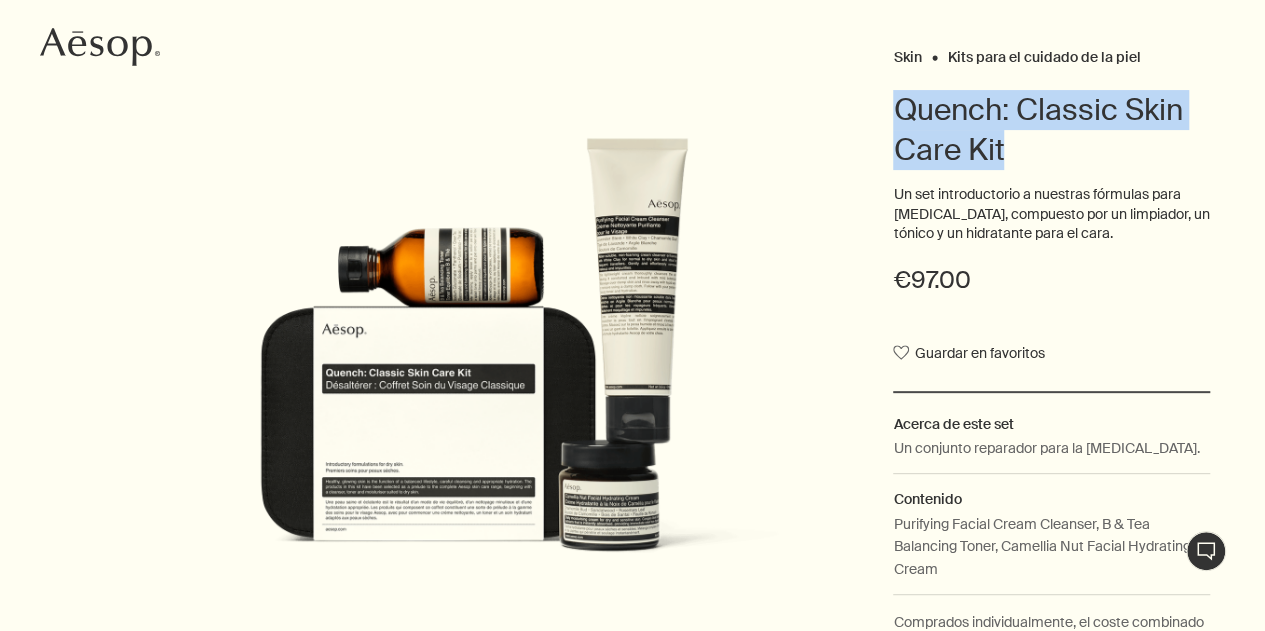 scroll, scrollTop: 190, scrollLeft: 0, axis: vertical 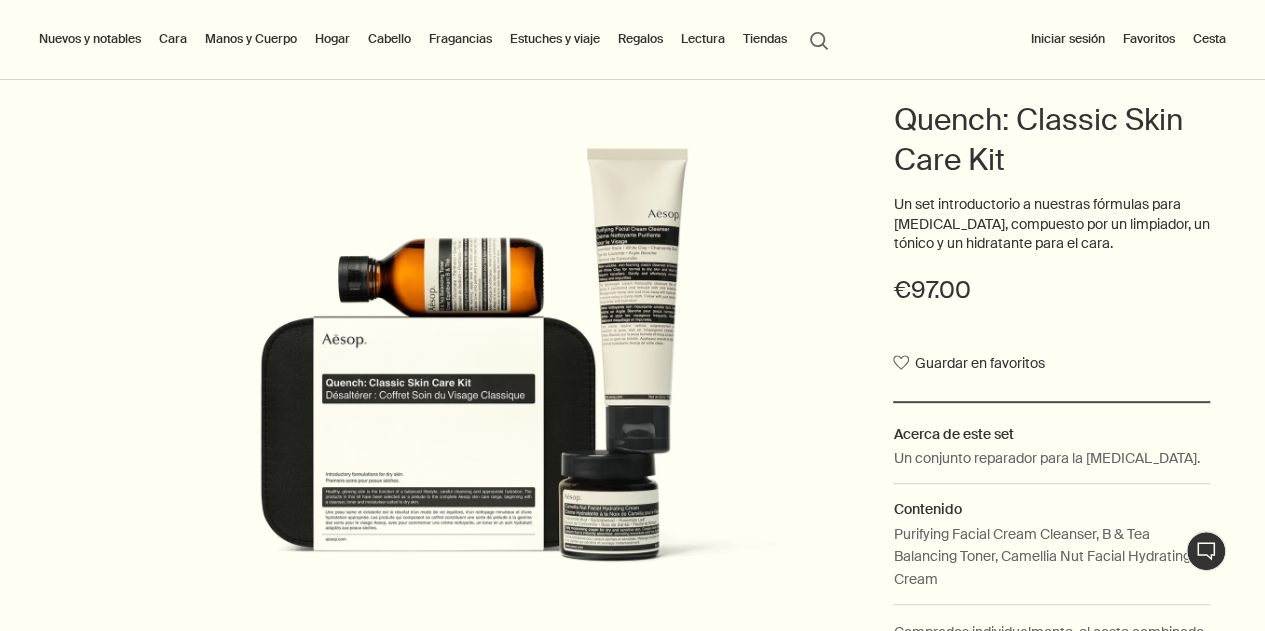 click on "Un set introductorio a nuestras fórmulas para piel seca, compuesto por un limpiador, un tónico y un hidratante para el cara." at bounding box center [1051, 224] 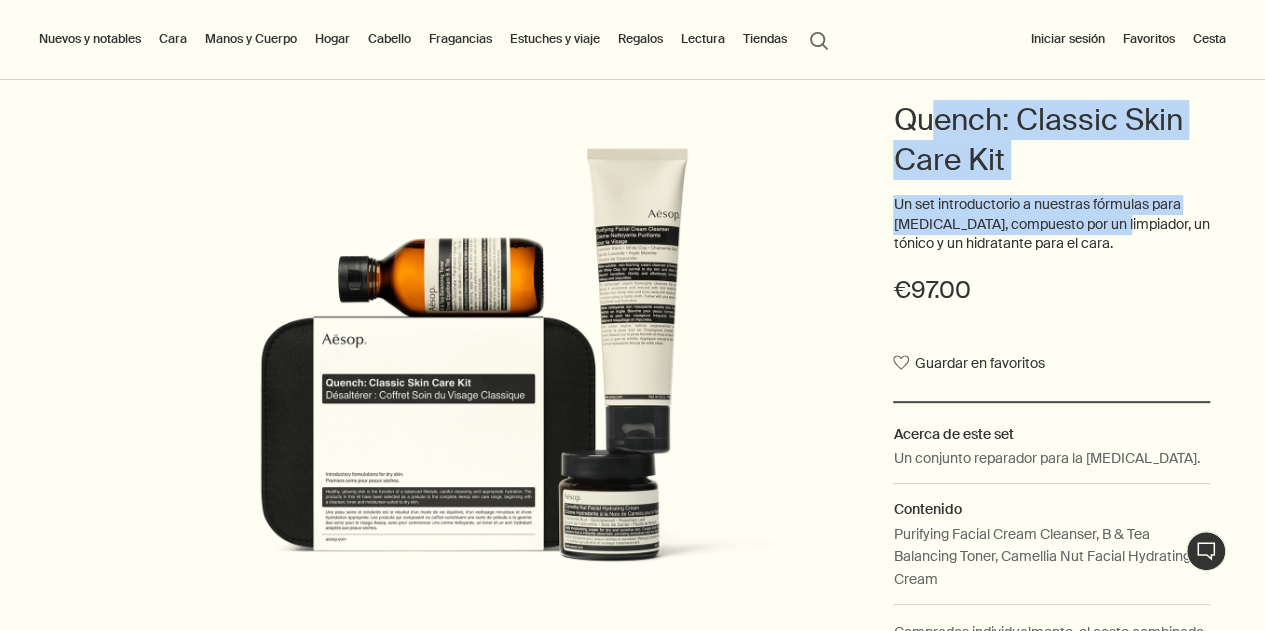 drag, startPoint x: 928, startPoint y: 111, endPoint x: 1102, endPoint y: 249, distance: 222.08107 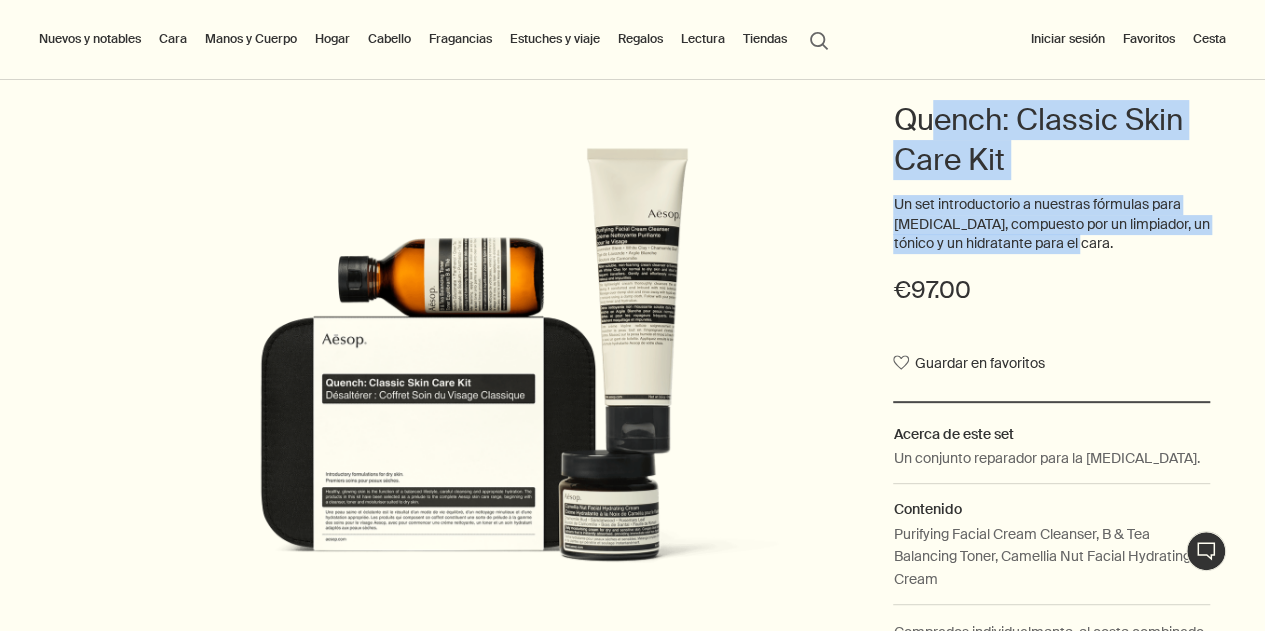 click on "Un set introductorio a nuestras fórmulas para piel seca, compuesto por un limpiador, un tónico y un hidratante para el cara." at bounding box center [1051, 224] 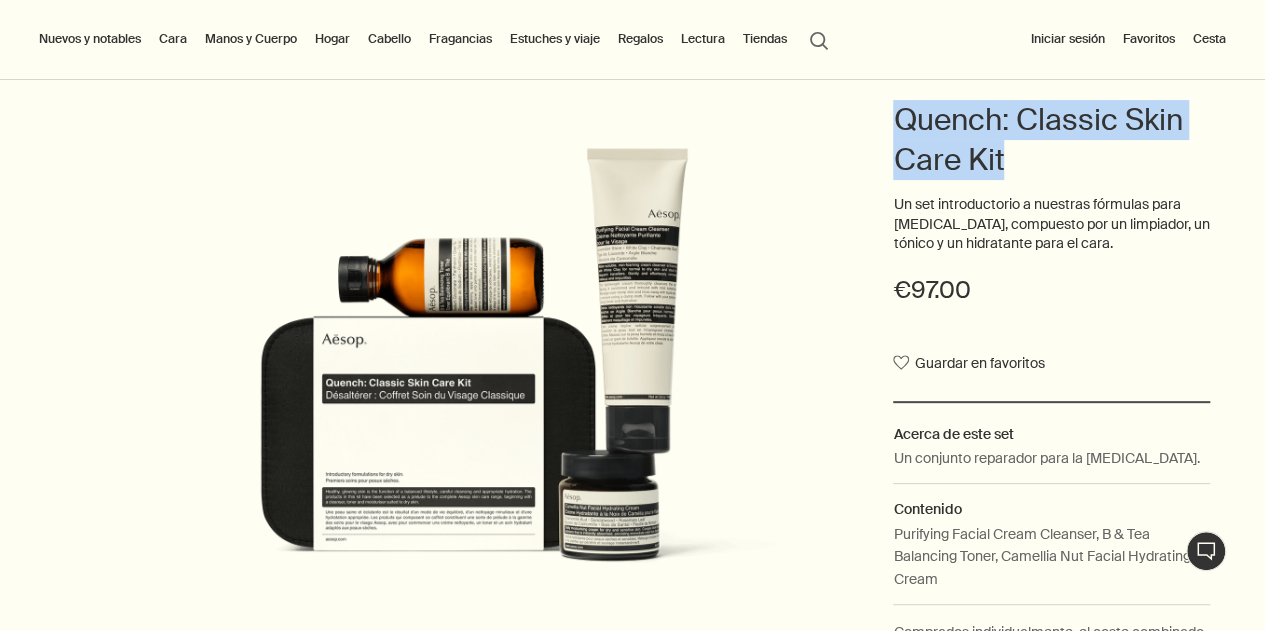 drag, startPoint x: 880, startPoint y: 121, endPoint x: 1182, endPoint y: 159, distance: 304.38135 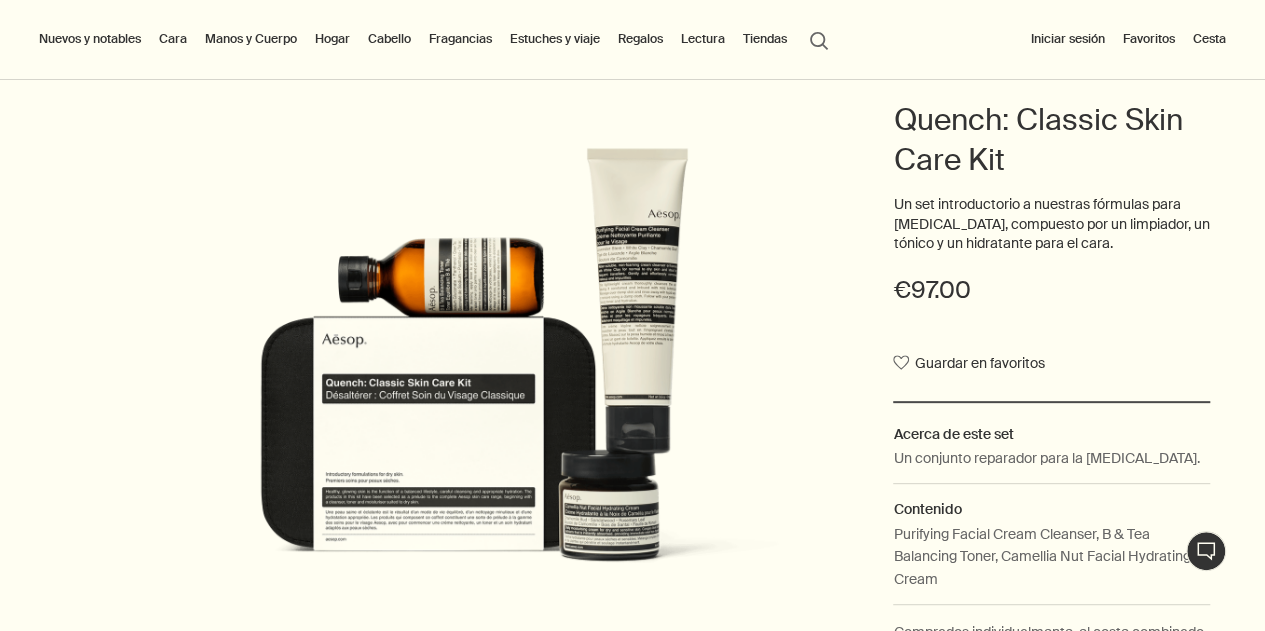 click on "Quench: Classic Skin Care Kit" at bounding box center [1051, 147] 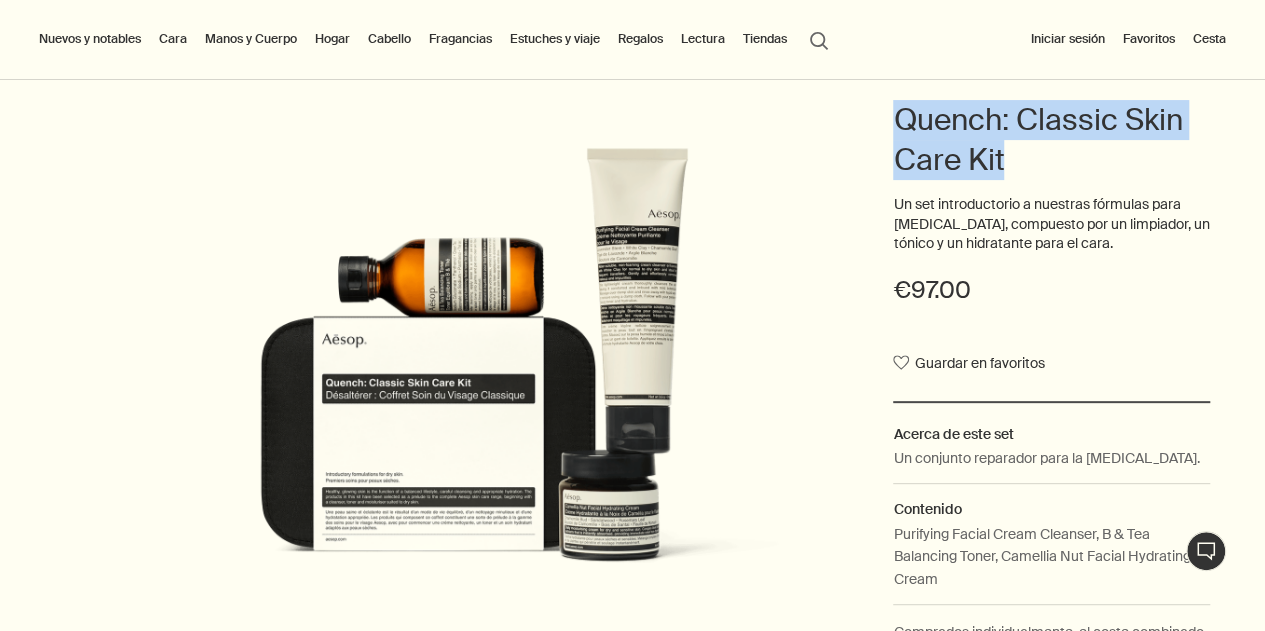 drag, startPoint x: 897, startPoint y: 107, endPoint x: 1112, endPoint y: 188, distance: 229.75204 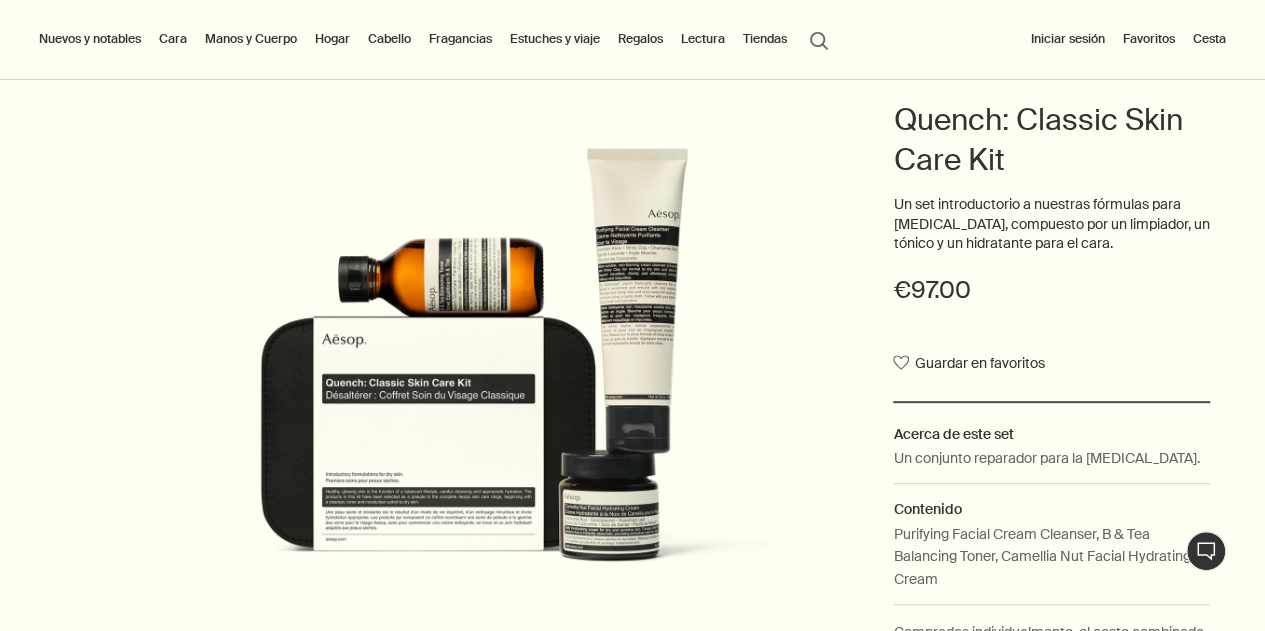 click at bounding box center (474, 370) 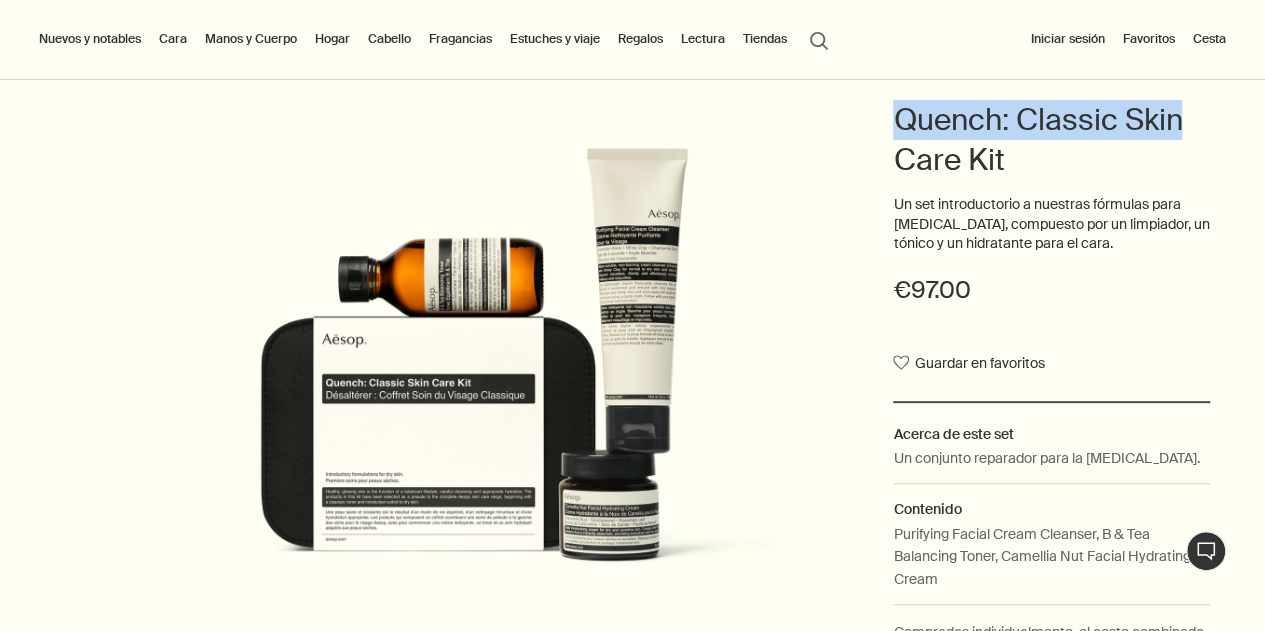drag, startPoint x: 900, startPoint y: 111, endPoint x: 1212, endPoint y: 127, distance: 312.40997 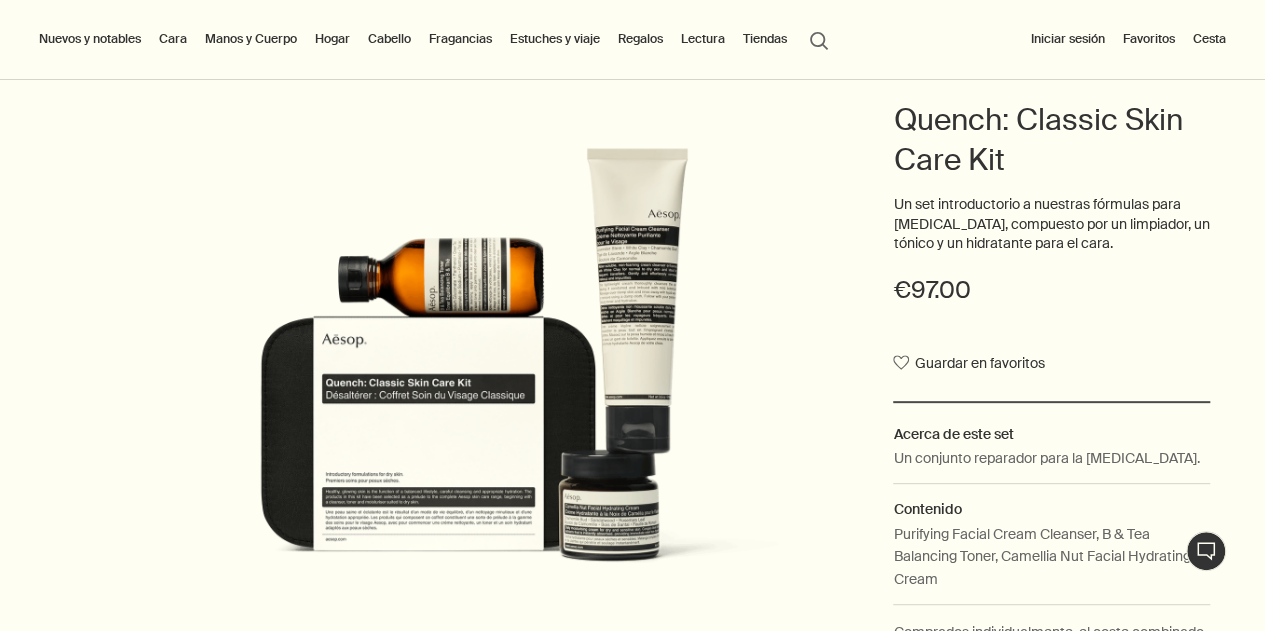 click on "Quench: Classic Skin Care Kit" at bounding box center (1051, 140) 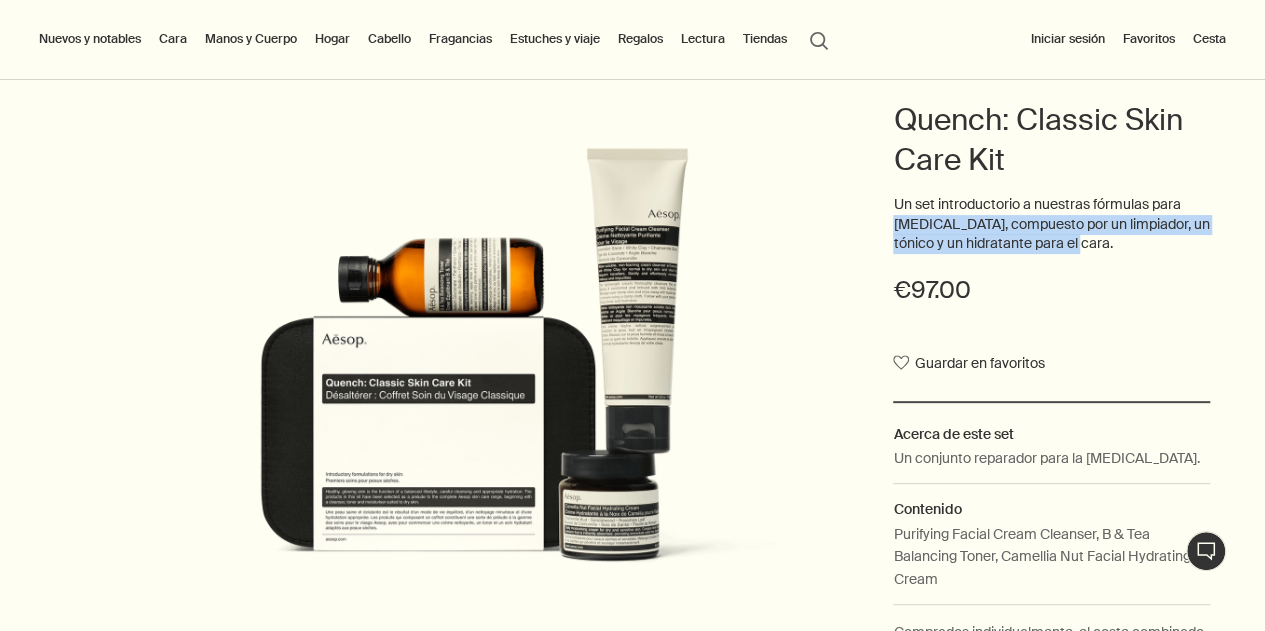 drag, startPoint x: 891, startPoint y: 221, endPoint x: 1076, endPoint y: 268, distance: 190.87692 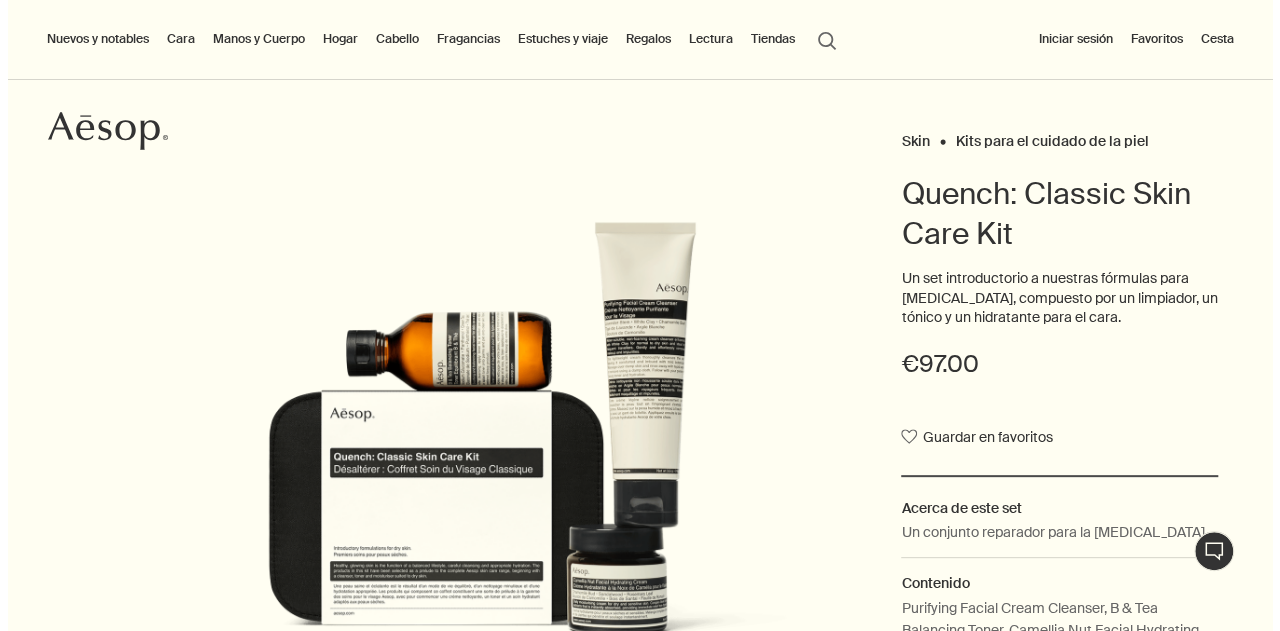 scroll, scrollTop: 118, scrollLeft: 0, axis: vertical 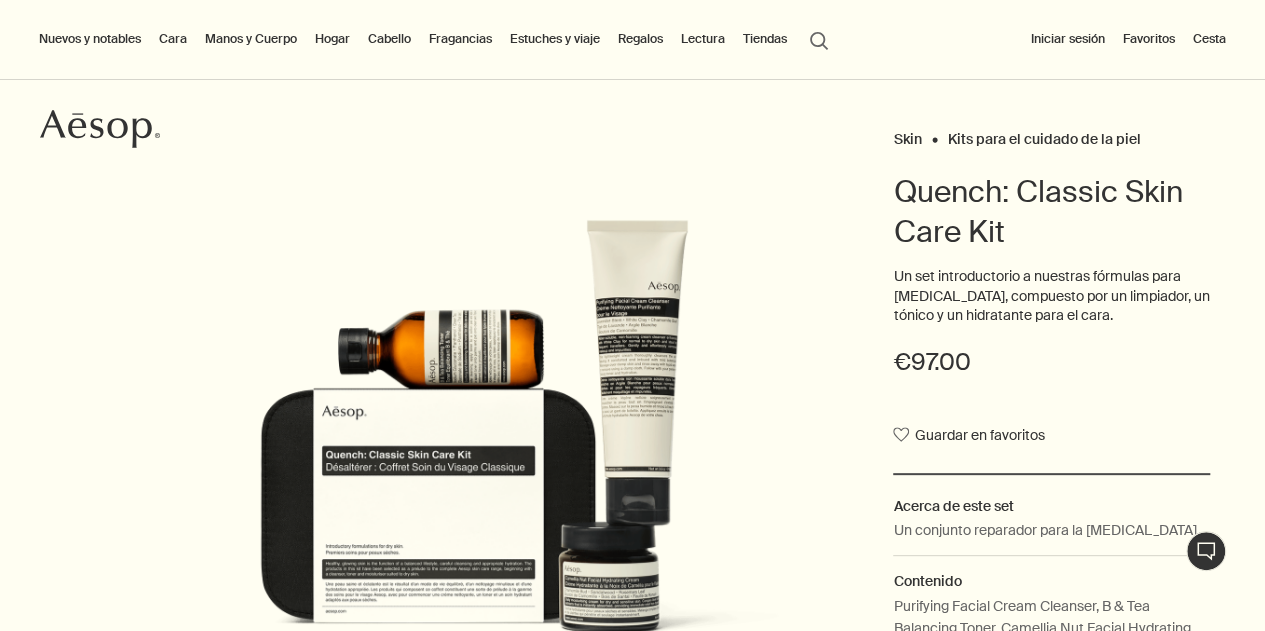 click on "Cara" at bounding box center [173, 39] 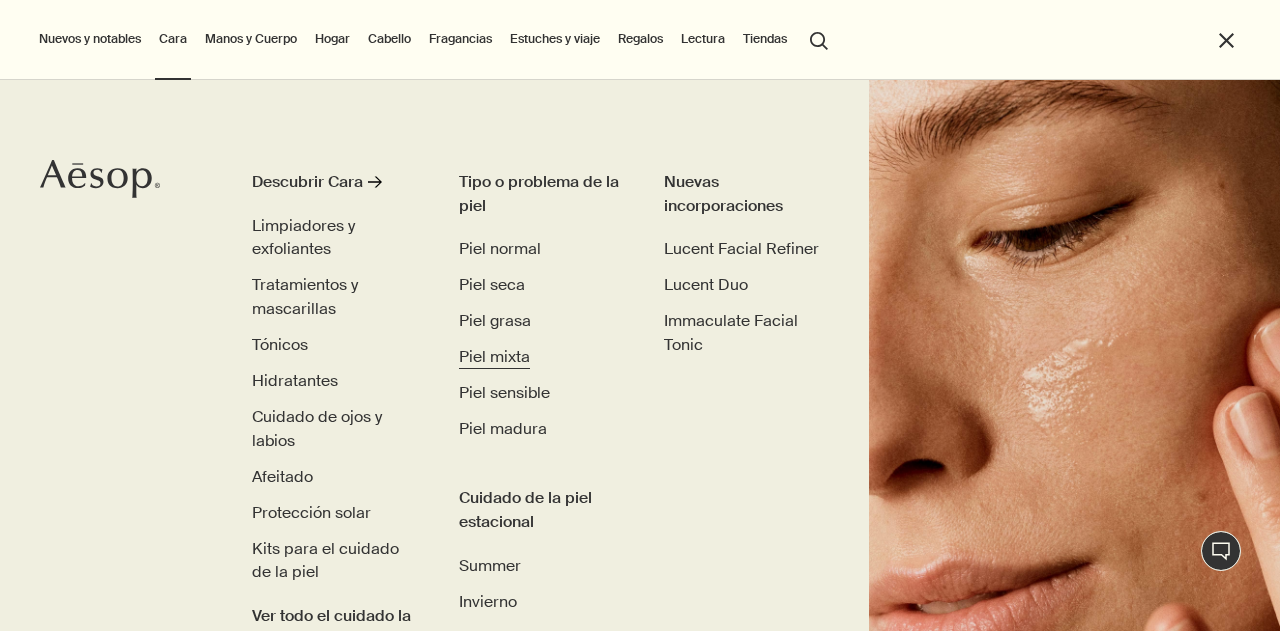 click on "Piel mixta" at bounding box center (494, 356) 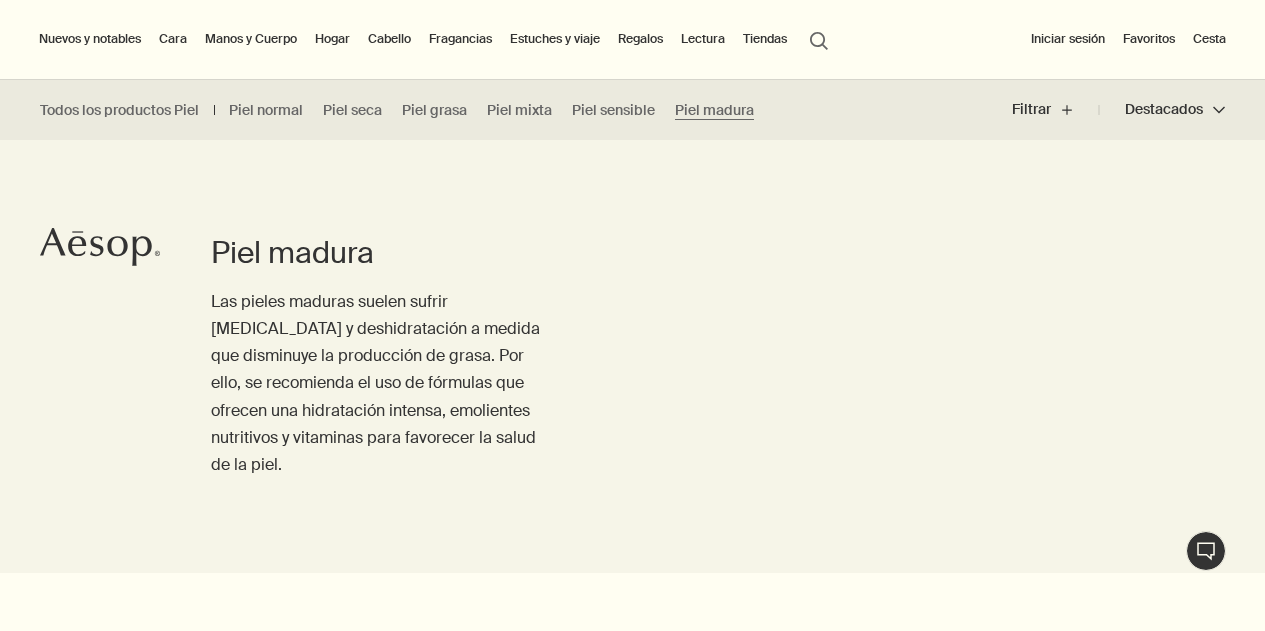 scroll, scrollTop: 6530, scrollLeft: 0, axis: vertical 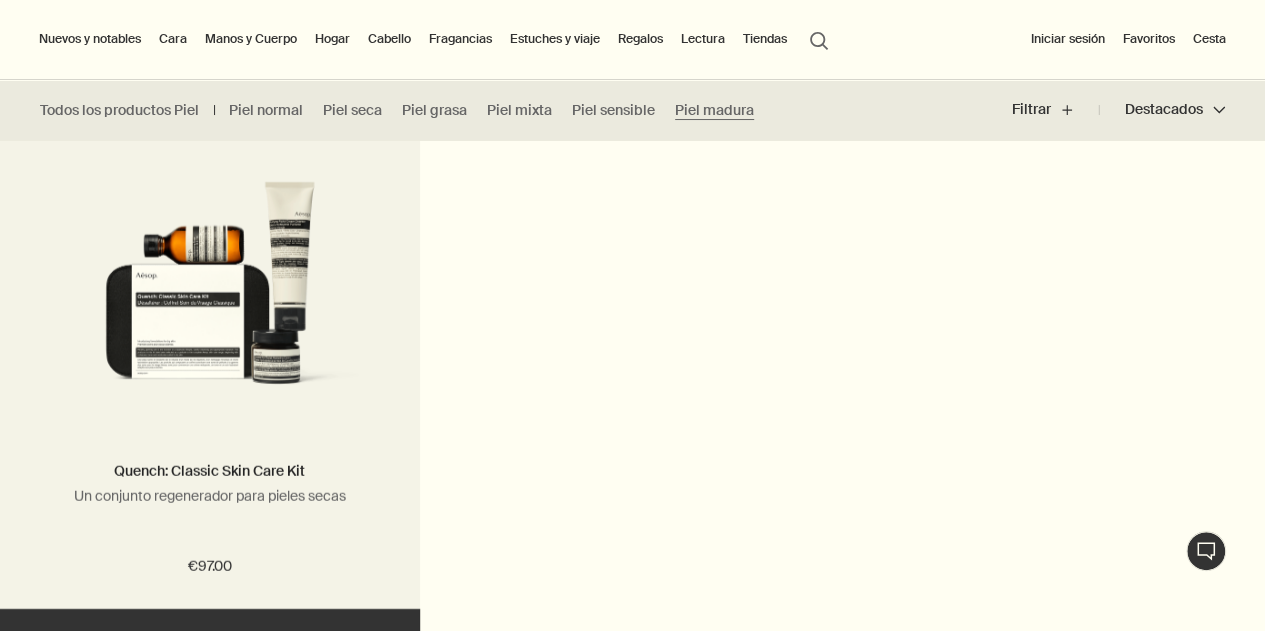 click at bounding box center (210, 290) 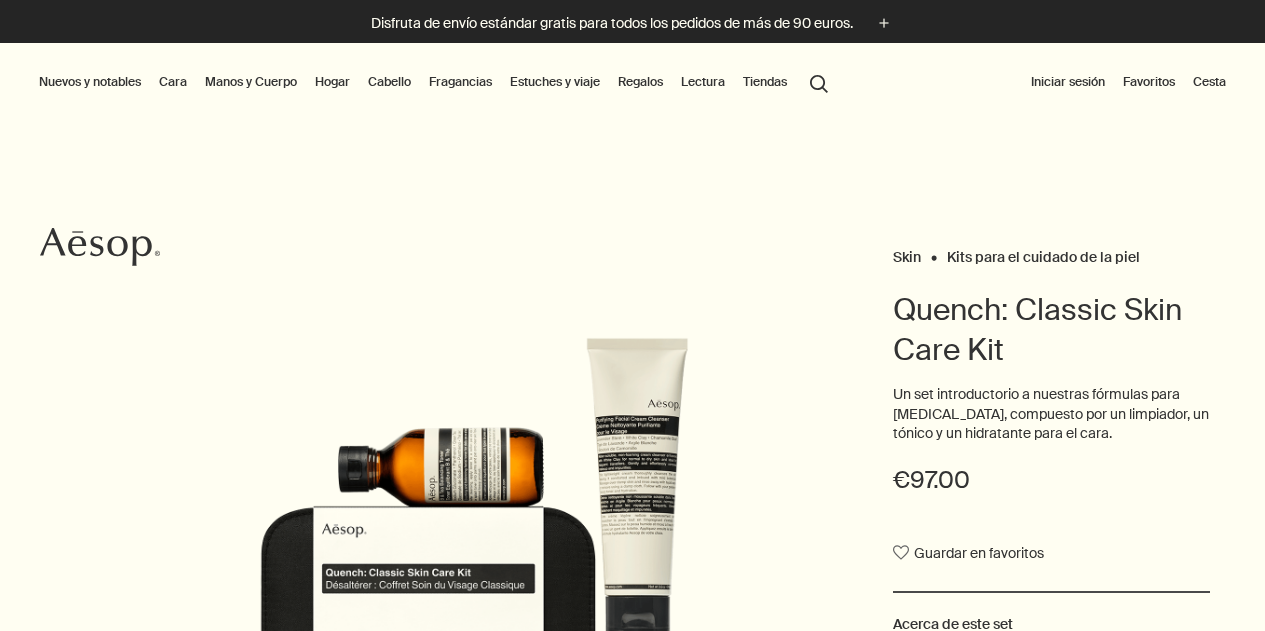 scroll, scrollTop: 0, scrollLeft: 0, axis: both 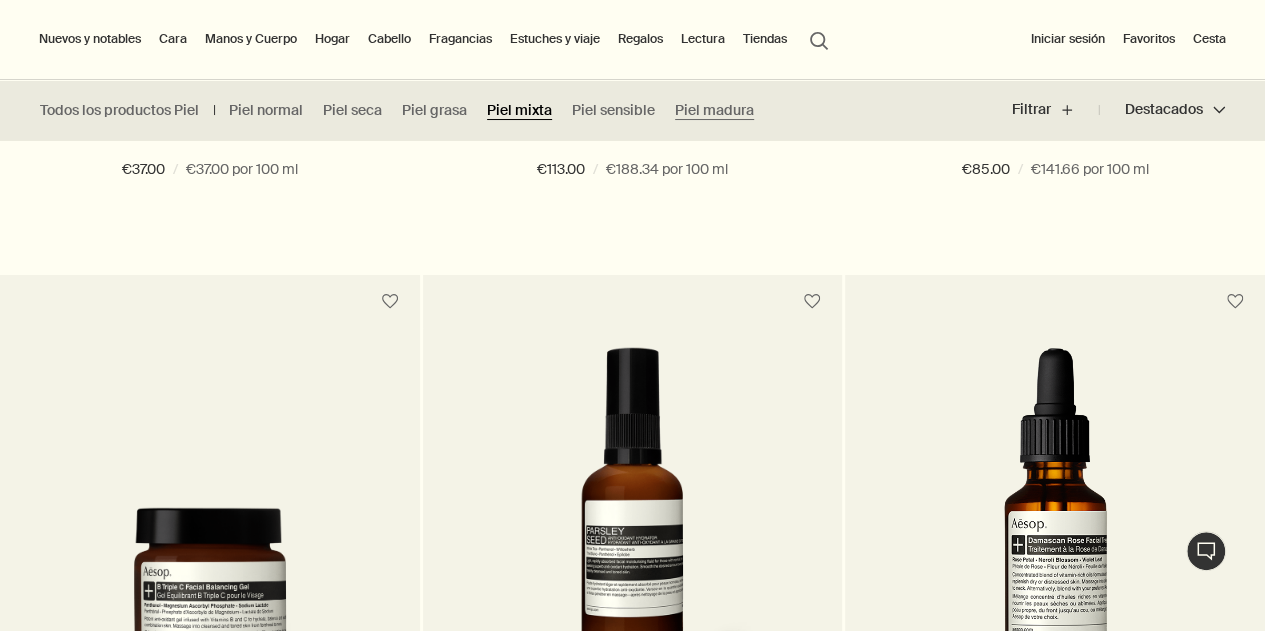 click on "Piel mixta" at bounding box center (519, 110) 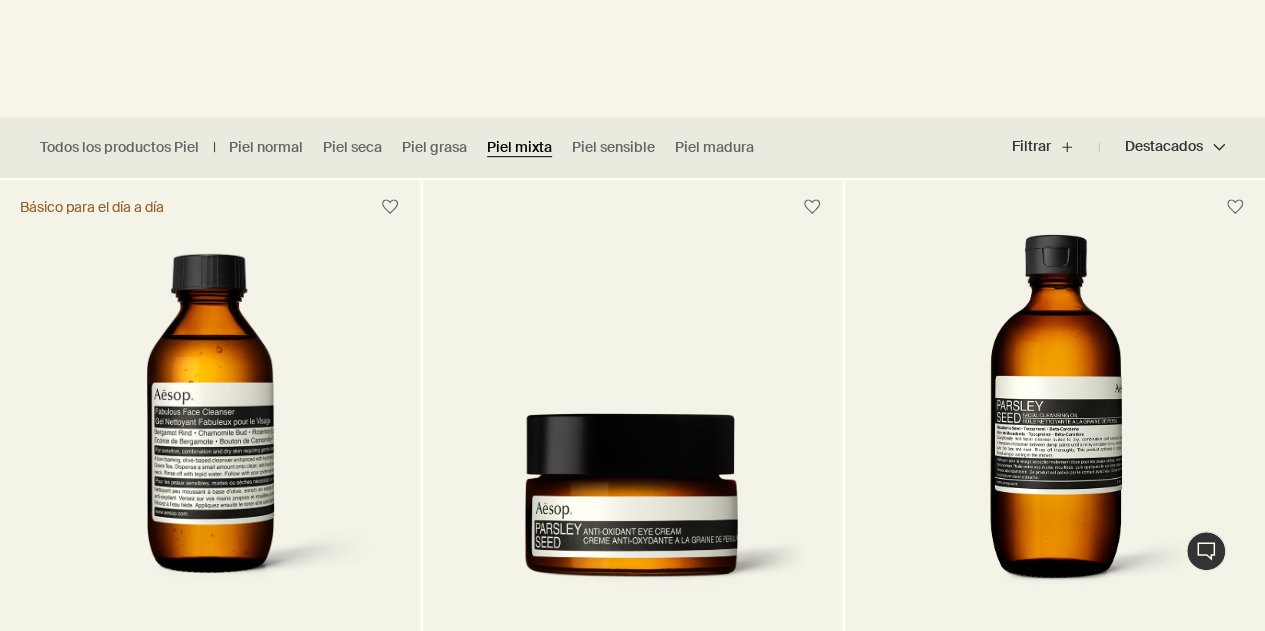 scroll, scrollTop: 458, scrollLeft: 0, axis: vertical 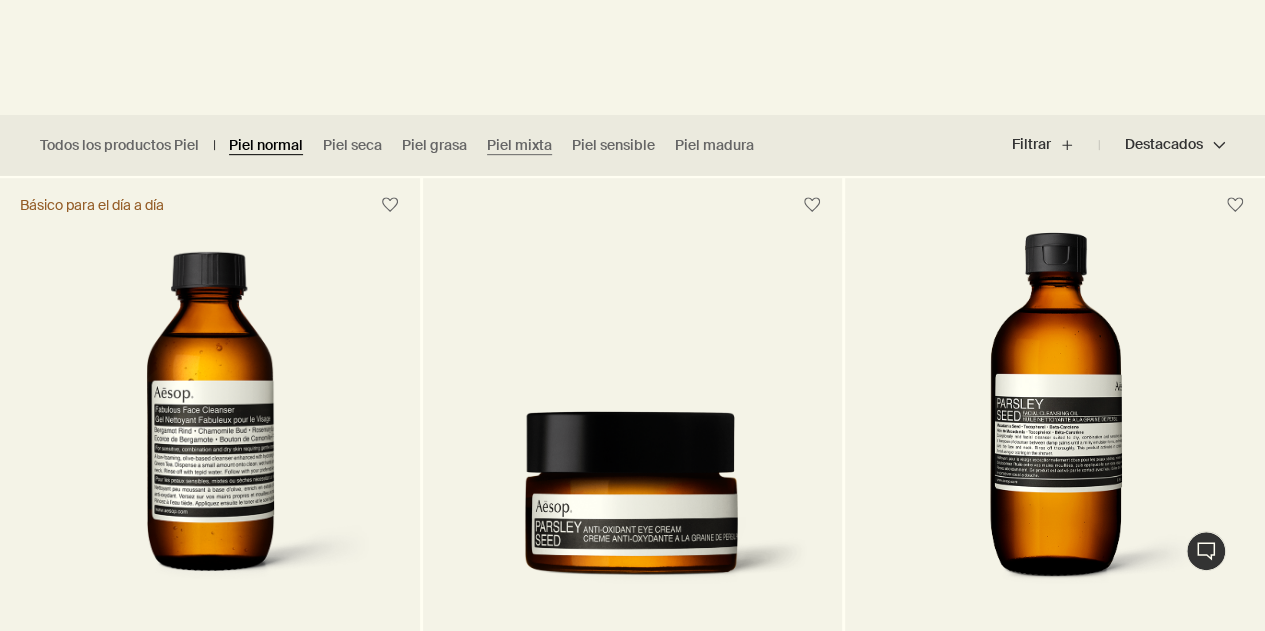 click on "Piel normal" at bounding box center [266, 145] 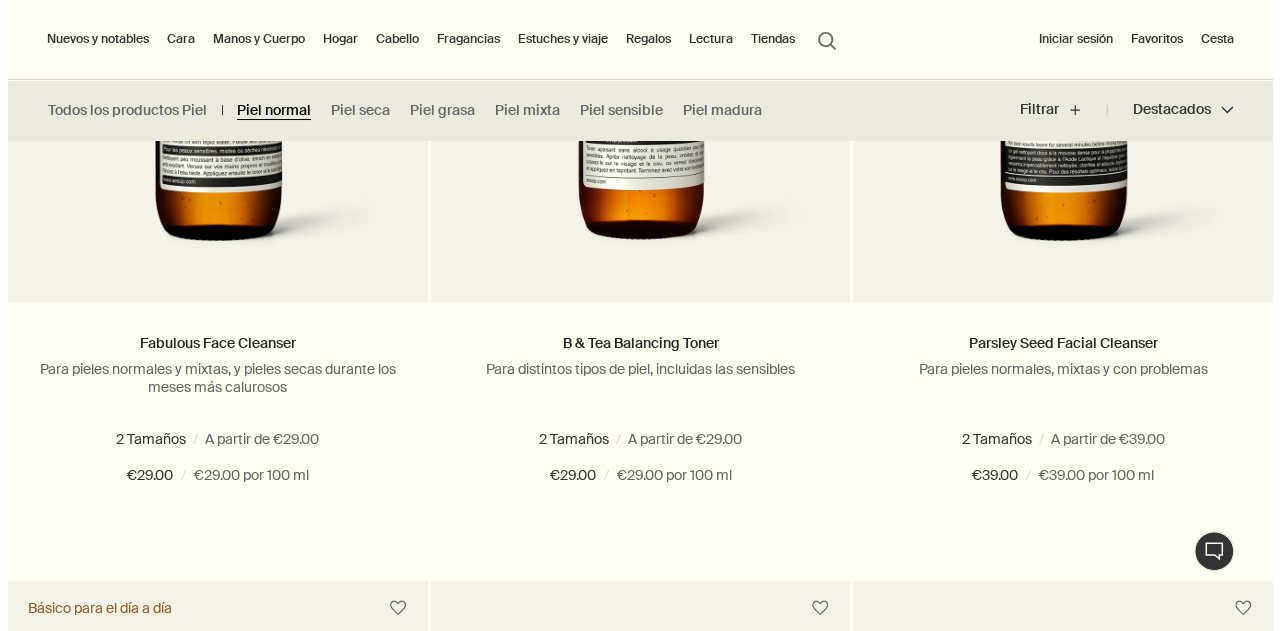 scroll, scrollTop: 0, scrollLeft: 0, axis: both 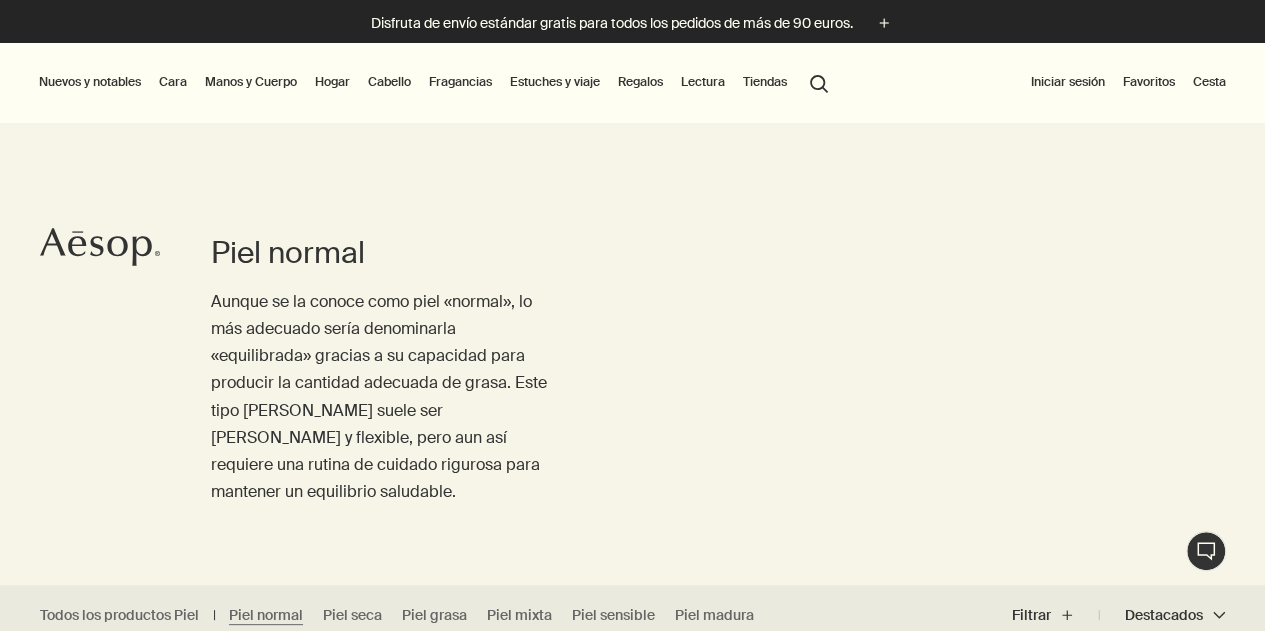 click on "search Buscar" at bounding box center [819, 82] 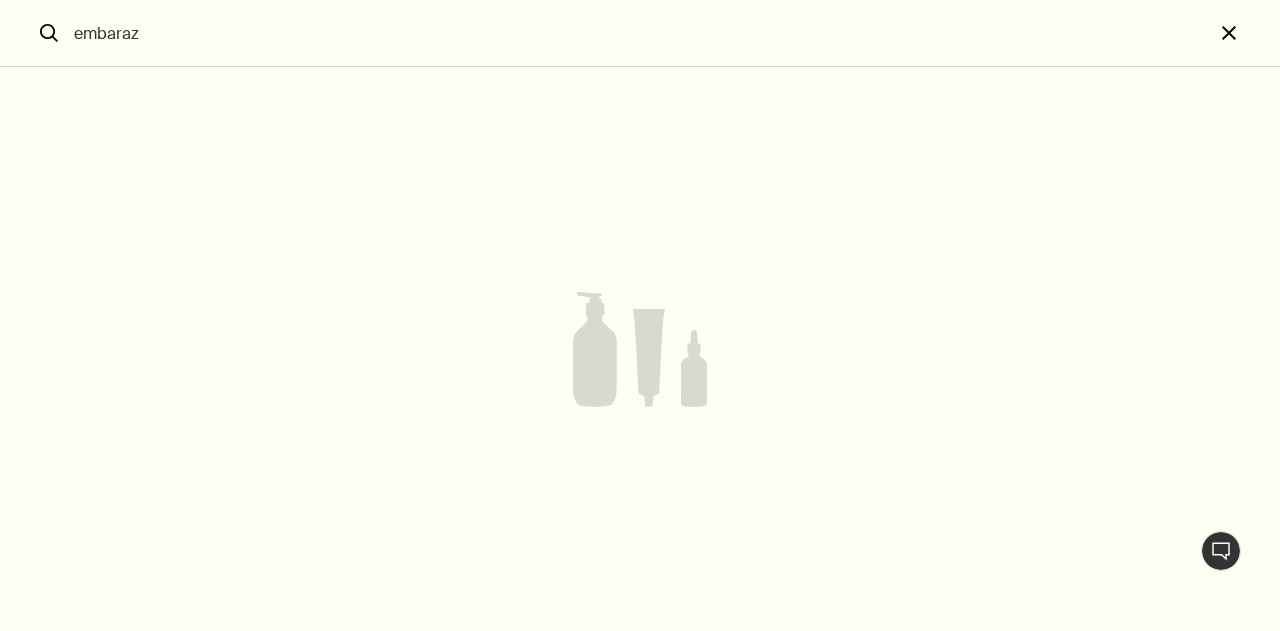 type on "embaraz" 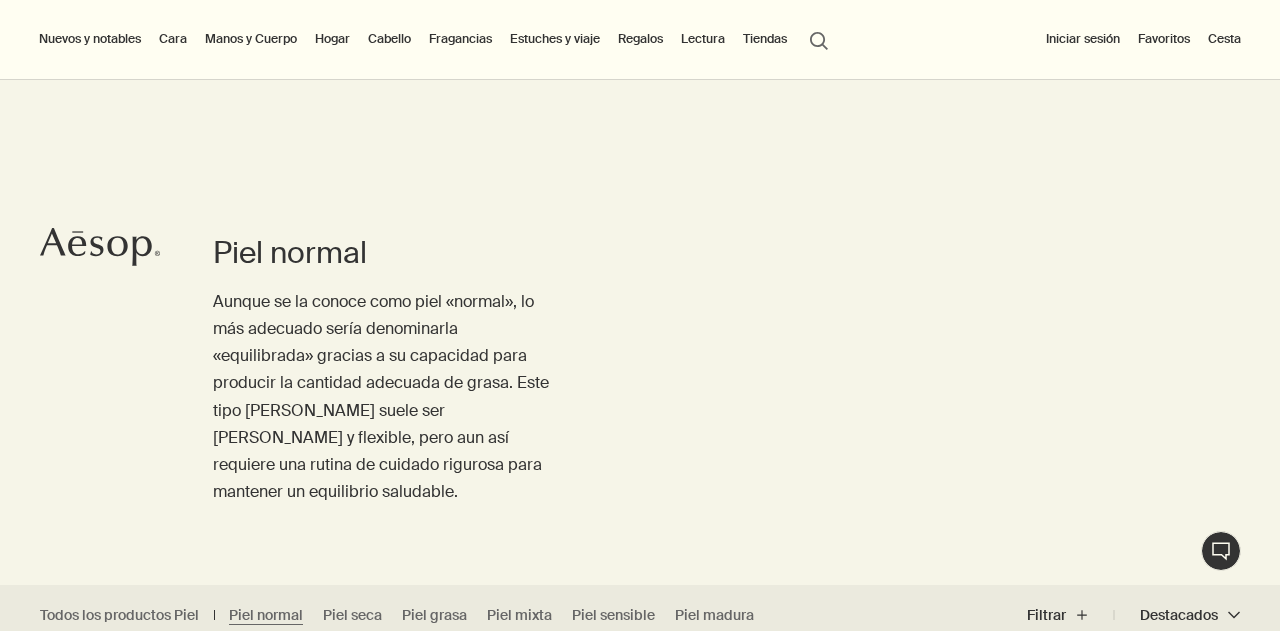 type 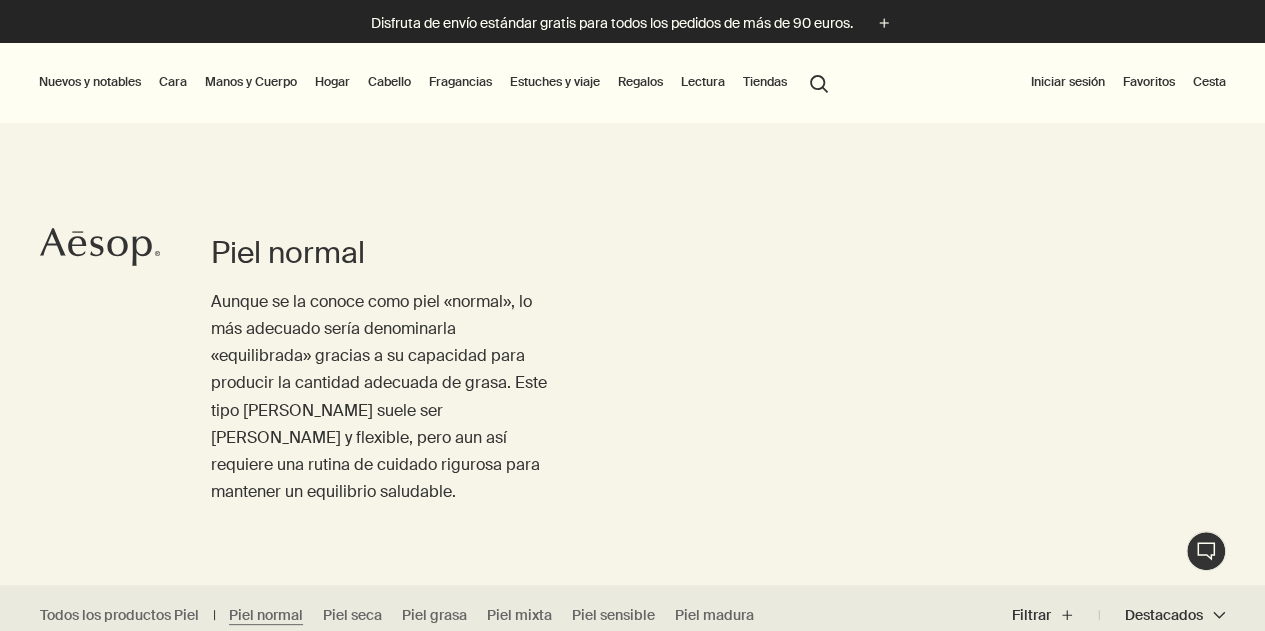 click on "Manos y Cuerpo" at bounding box center (251, 82) 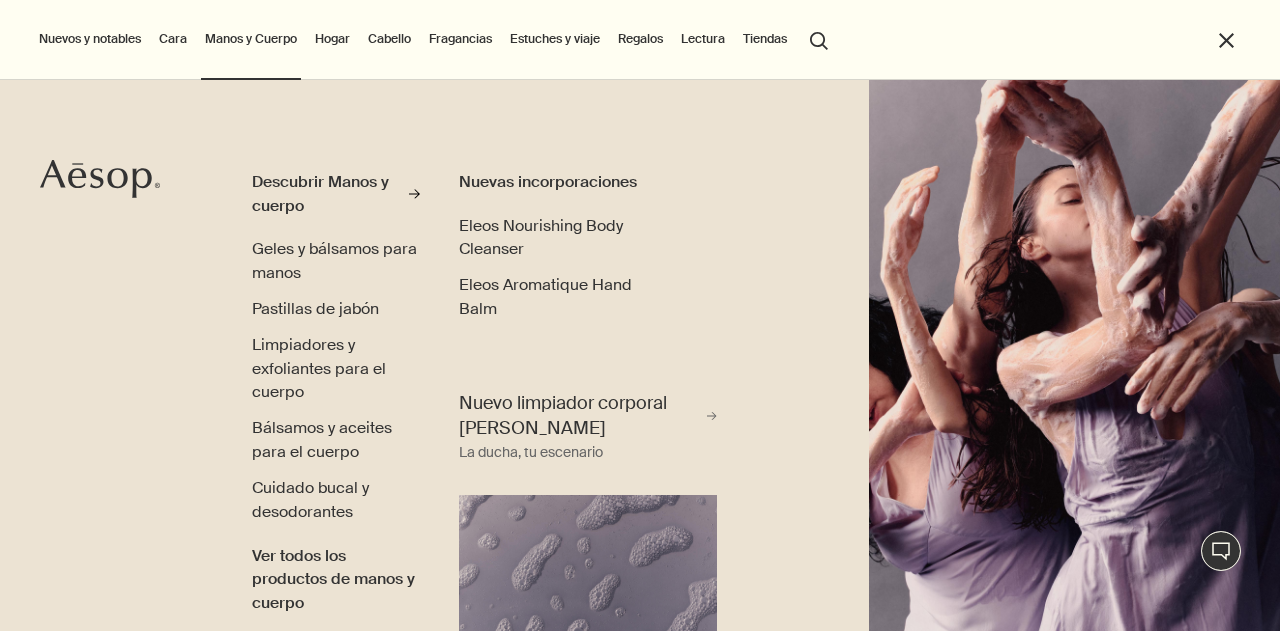 scroll, scrollTop: 6, scrollLeft: 0, axis: vertical 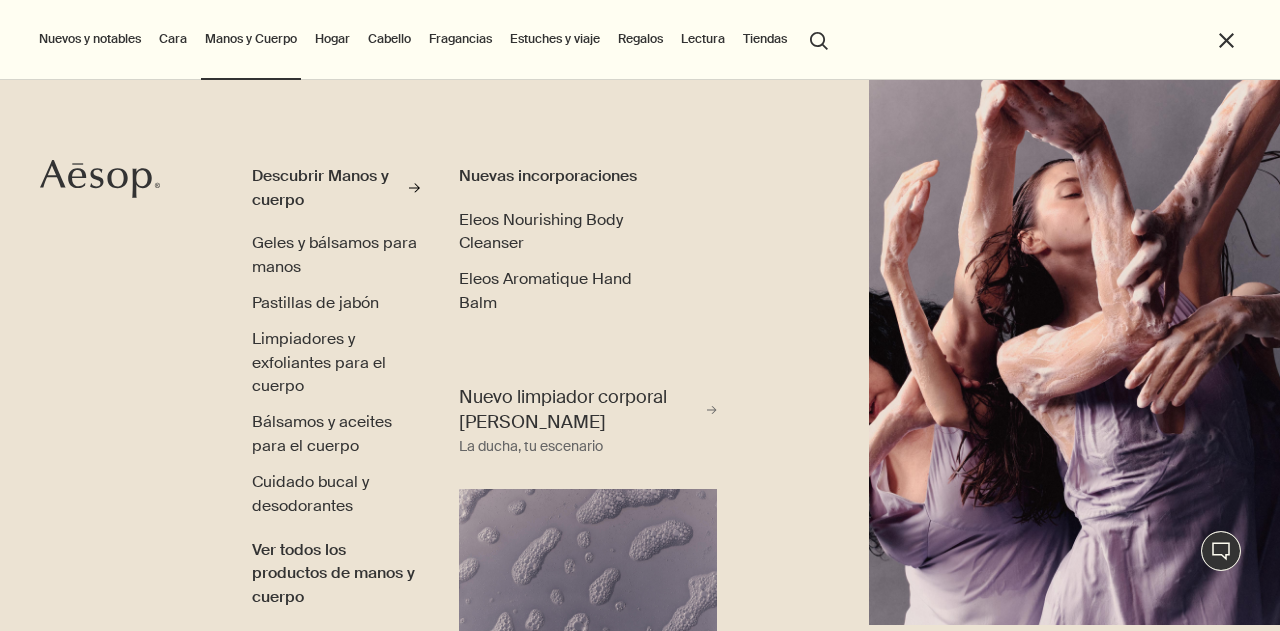 click on "Regalos" at bounding box center (640, 39) 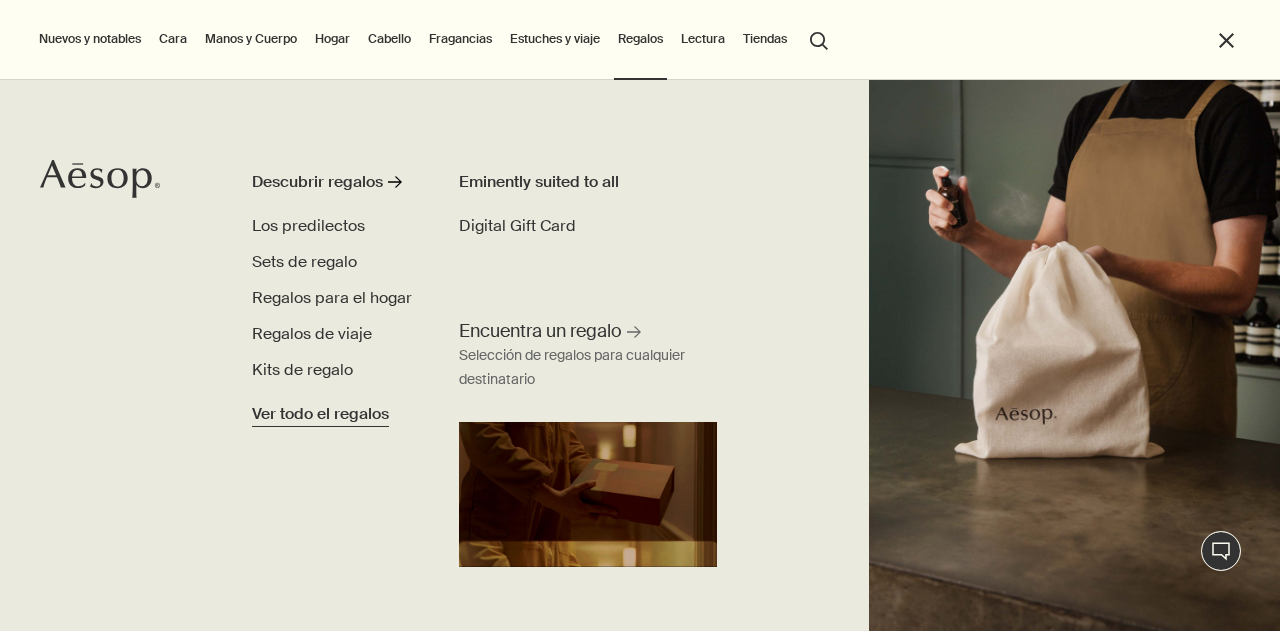 click on "Ver todo el regalos" at bounding box center [320, 414] 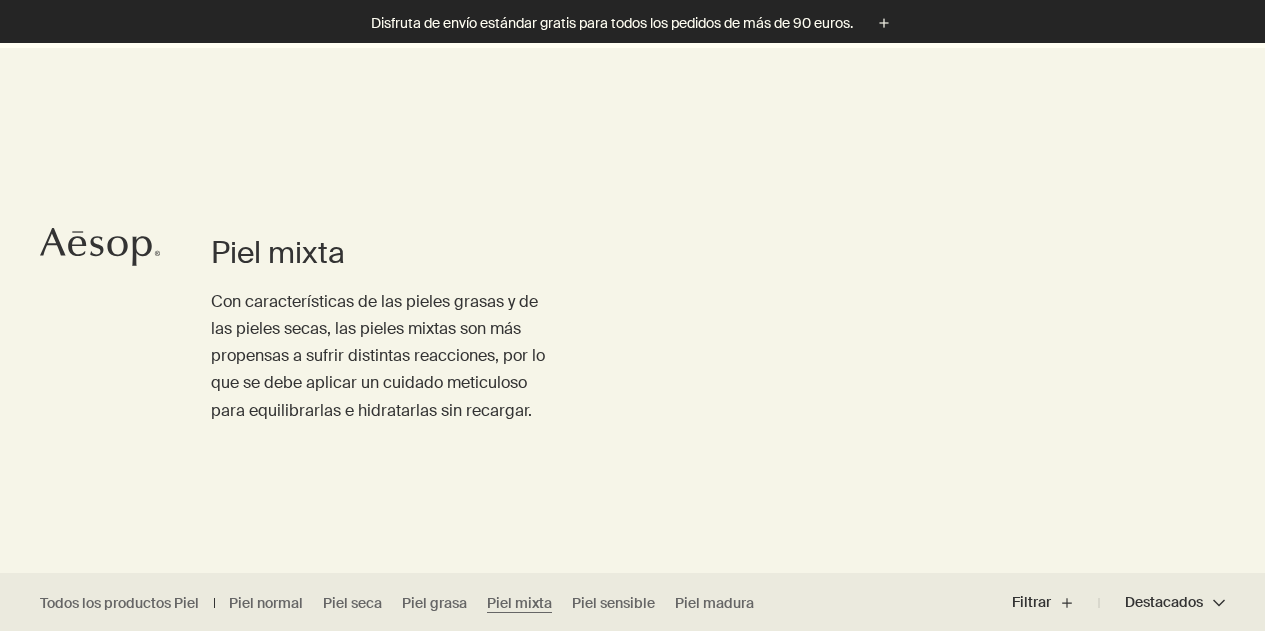 scroll, scrollTop: 480, scrollLeft: 0, axis: vertical 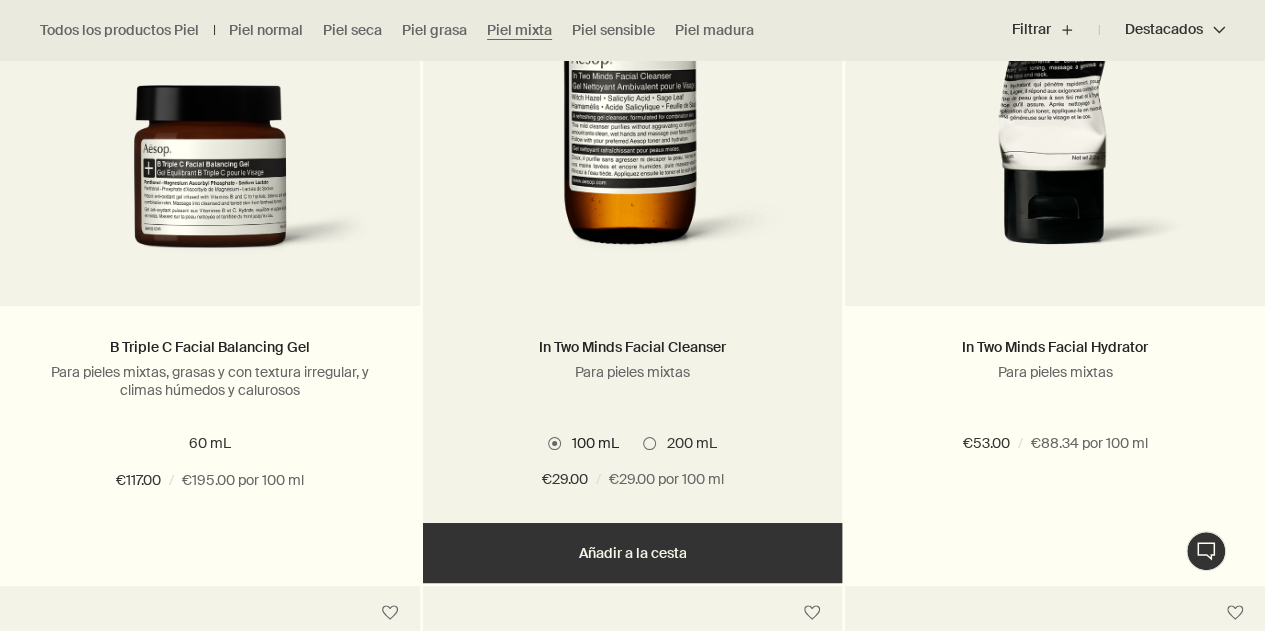 click on "Añadir Añadir a la cesta" at bounding box center (633, 553) 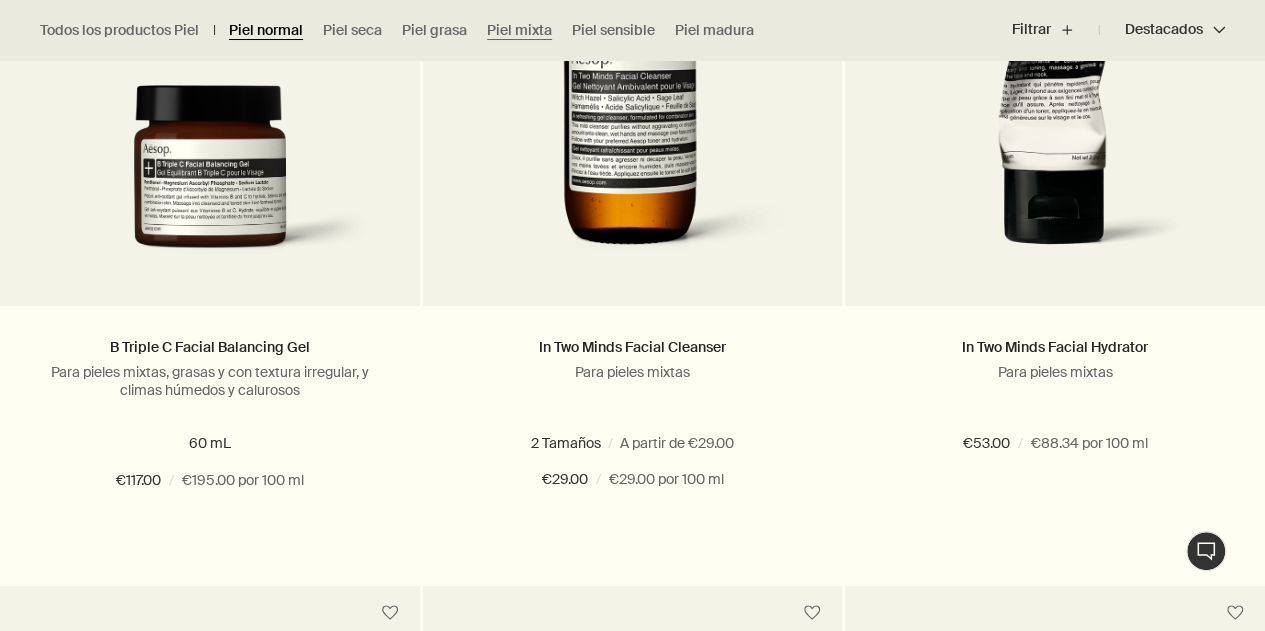 click on "Piel normal" at bounding box center [266, 30] 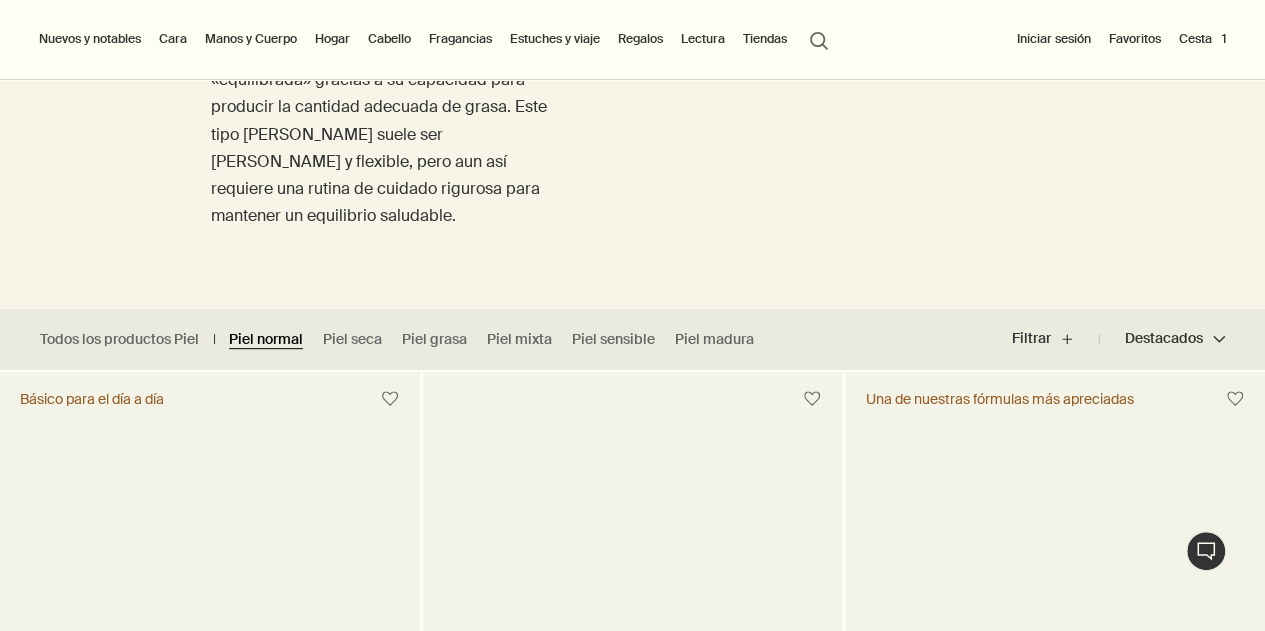 scroll, scrollTop: 0, scrollLeft: 0, axis: both 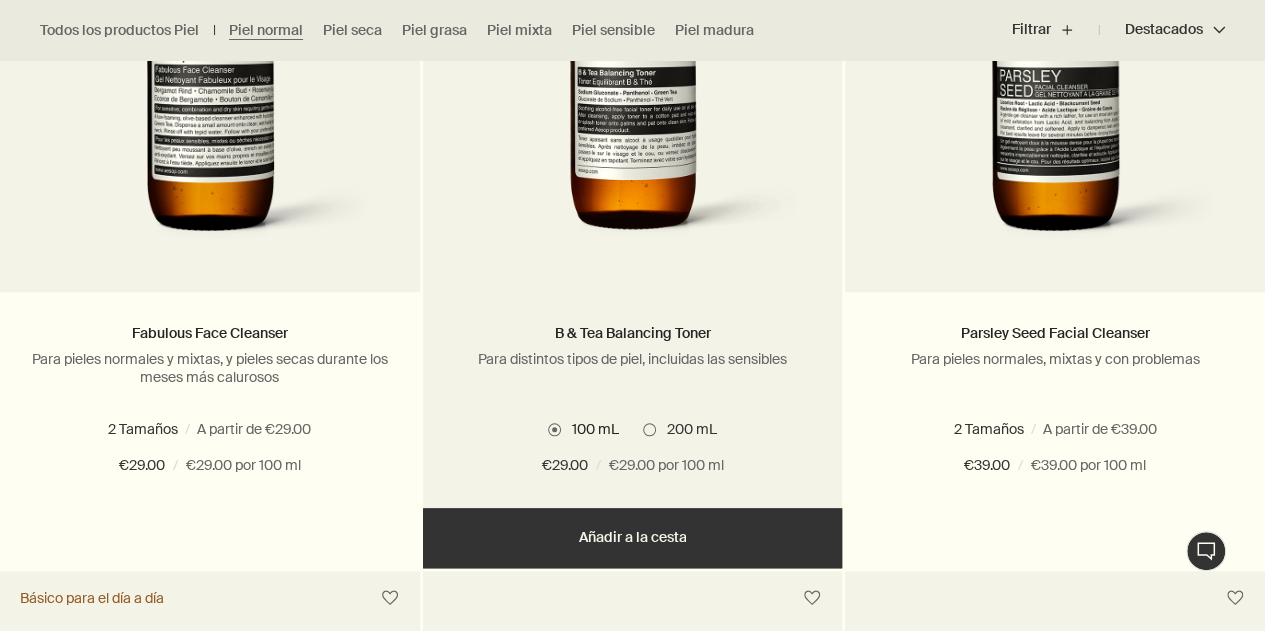 click on "Añadir Añadir a la cesta" at bounding box center (633, 538) 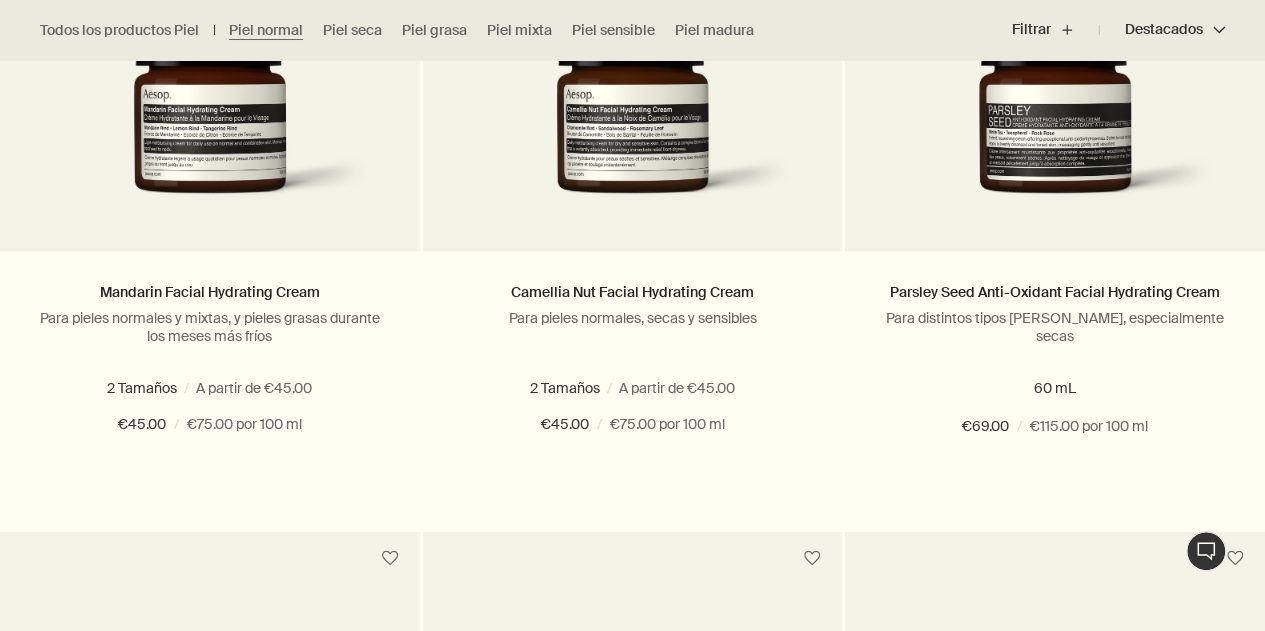 scroll, scrollTop: 1585, scrollLeft: 0, axis: vertical 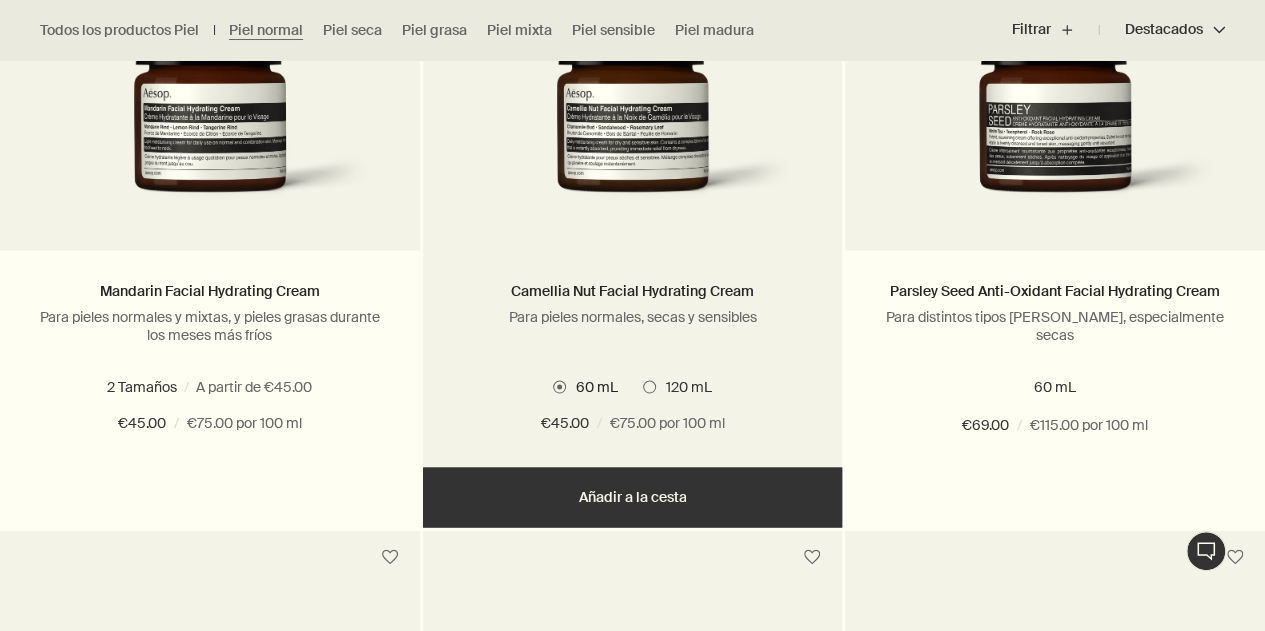 click on "Añadir Añadir a la cesta" at bounding box center (633, 497) 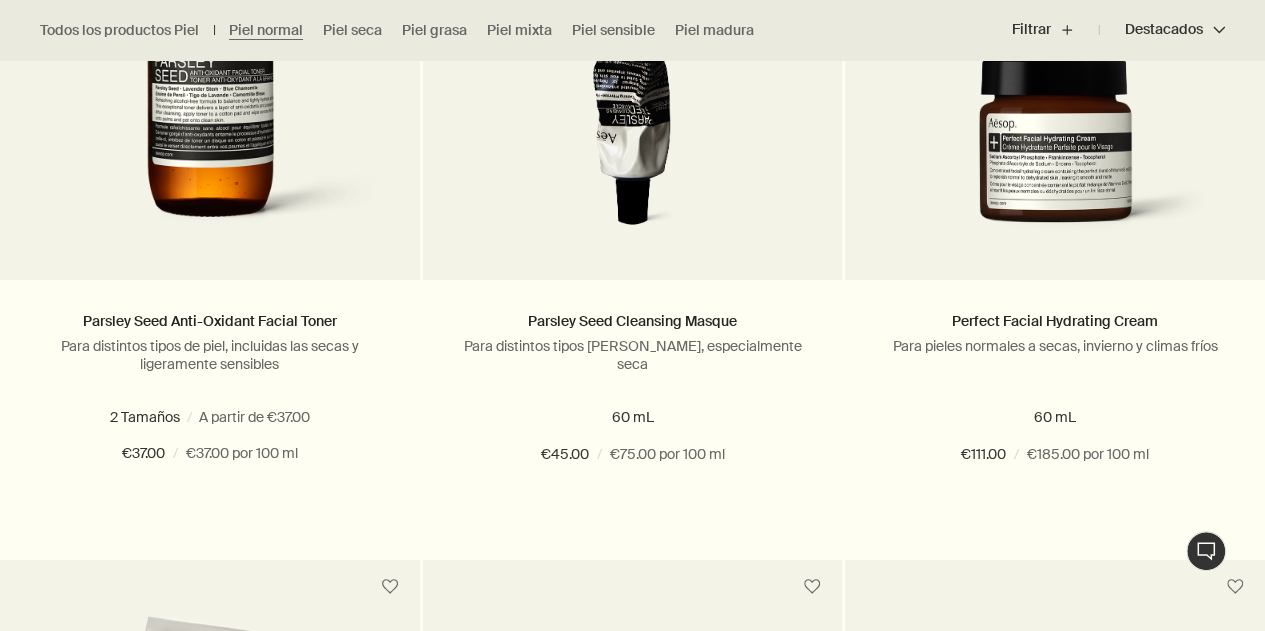 scroll, scrollTop: 3024, scrollLeft: 0, axis: vertical 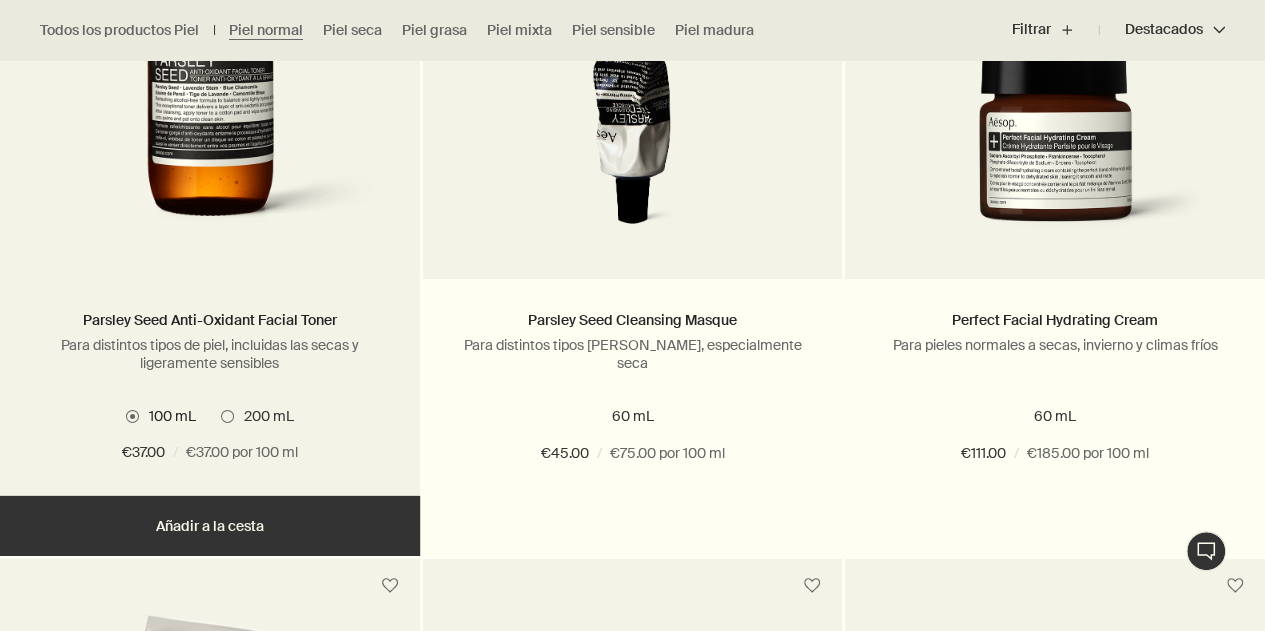 click on "Añadir Añadir a la cesta" at bounding box center (210, 526) 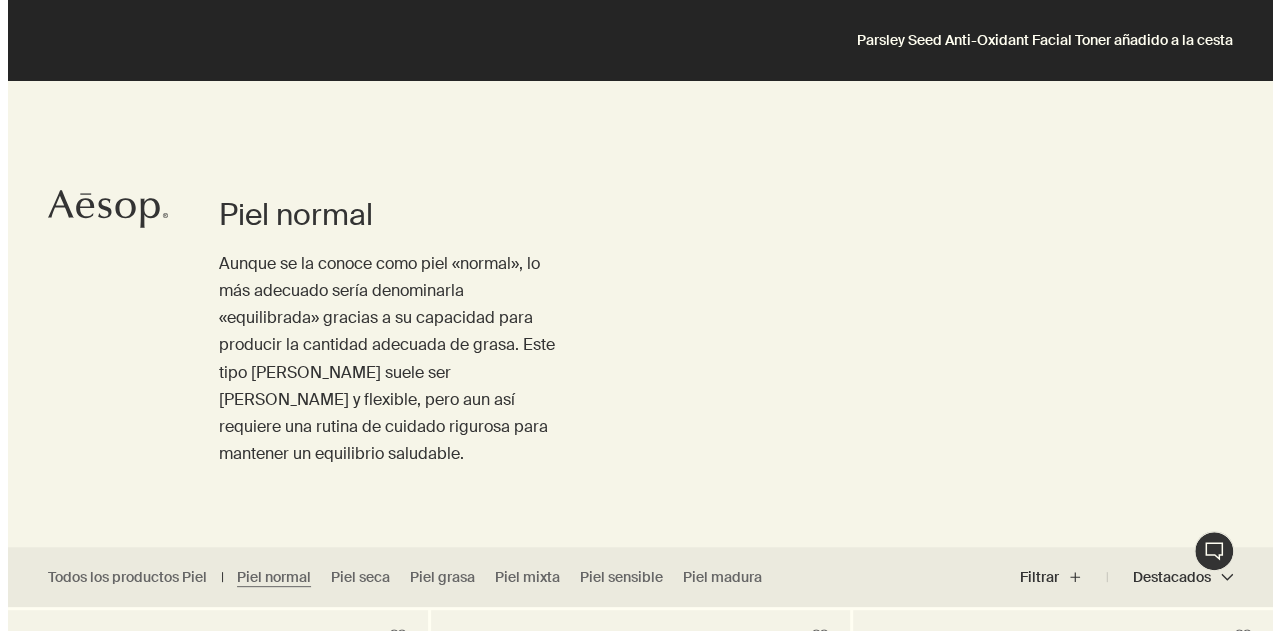 scroll, scrollTop: 0, scrollLeft: 0, axis: both 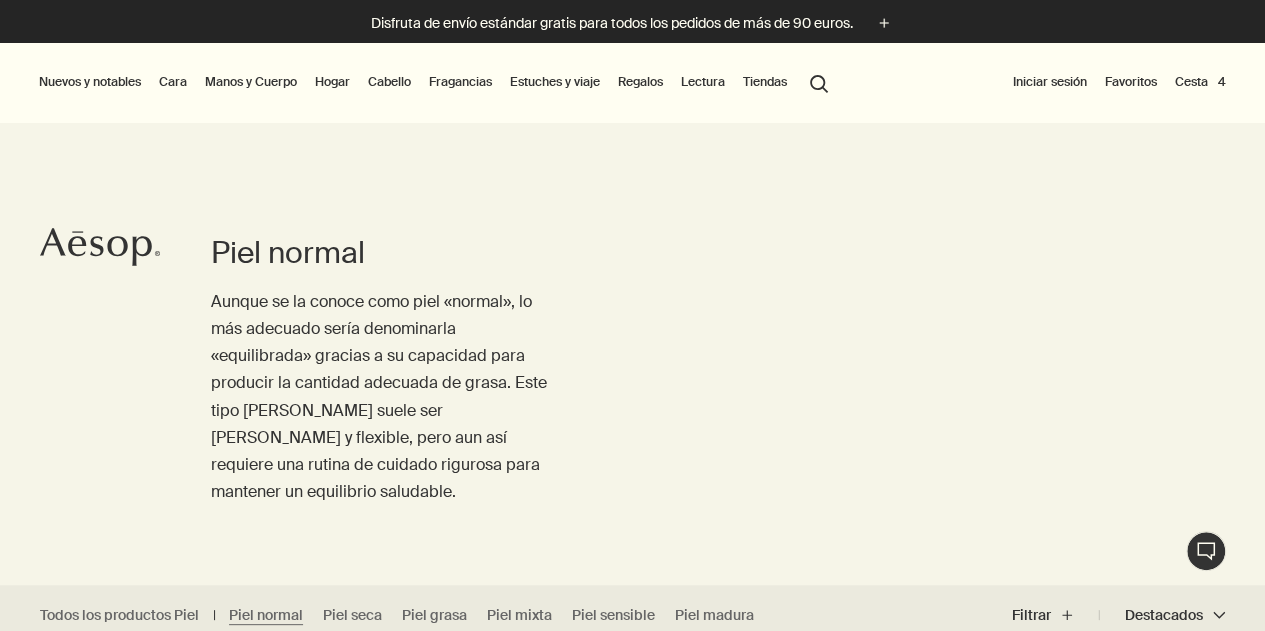 click on "Cesta 4" at bounding box center (1200, 82) 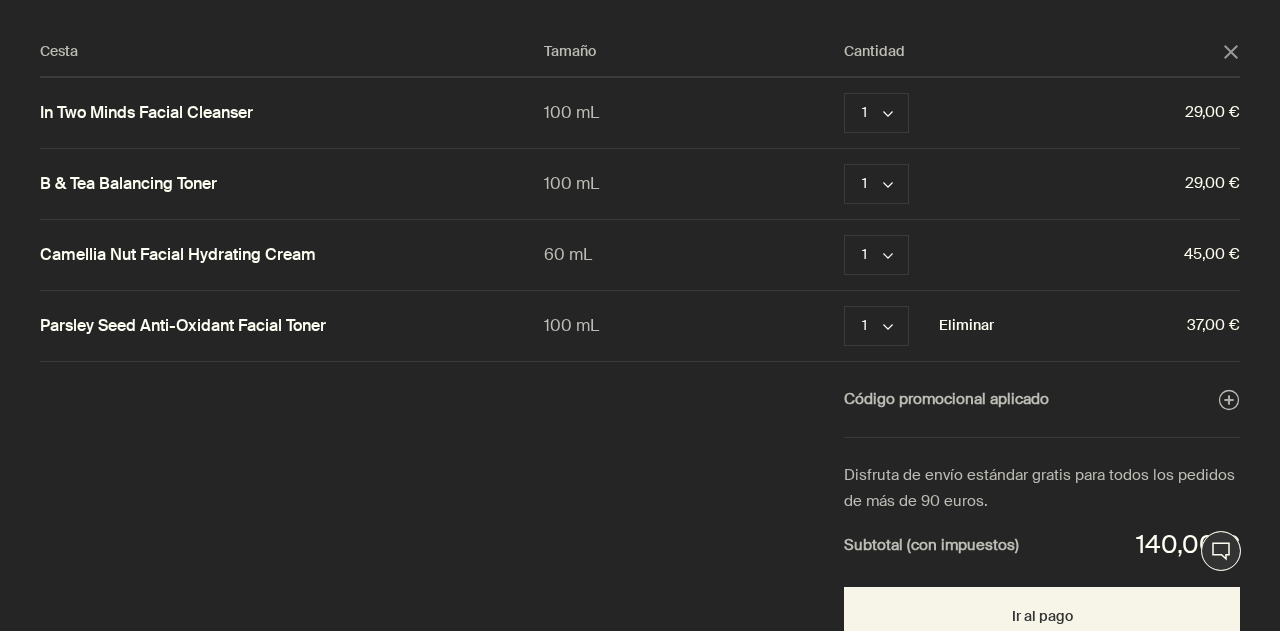click on "Eliminar" at bounding box center [966, 326] 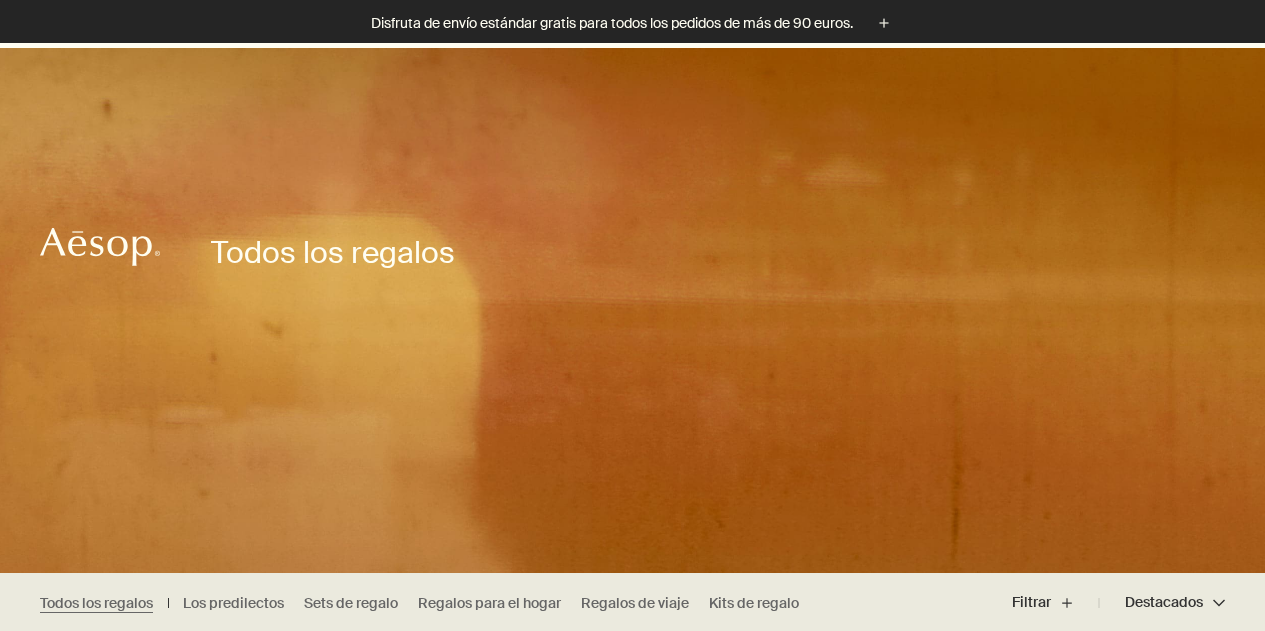 scroll, scrollTop: 544, scrollLeft: 0, axis: vertical 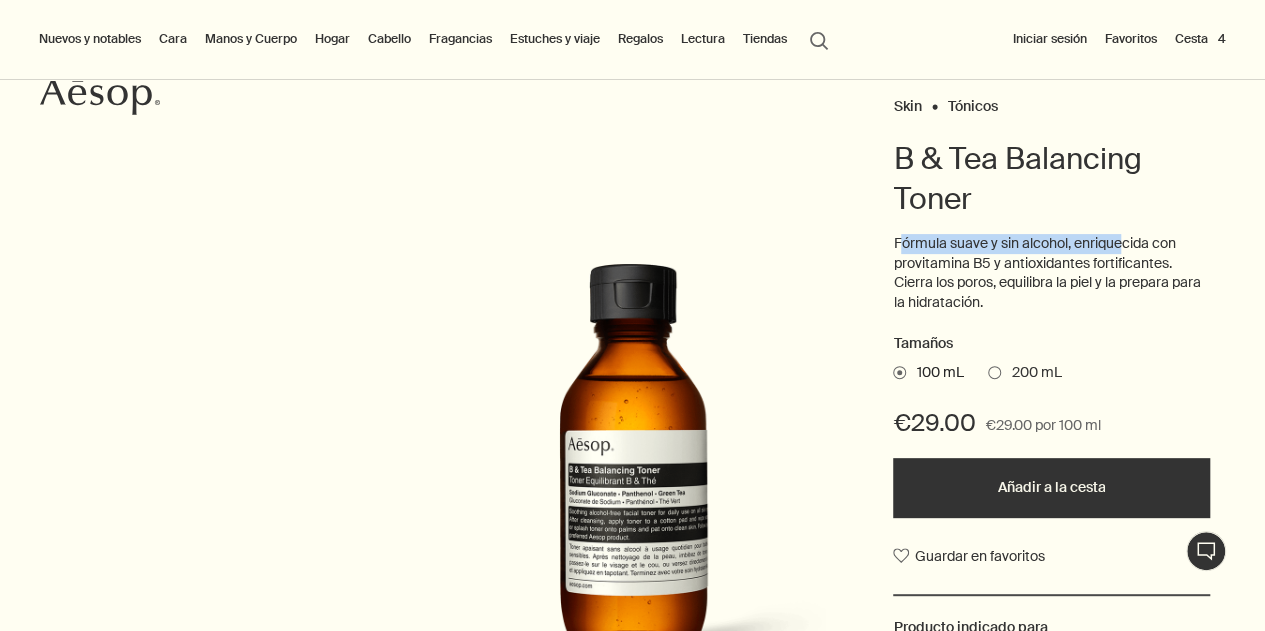 drag, startPoint x: 900, startPoint y: 251, endPoint x: 1125, endPoint y: 253, distance: 225.0089 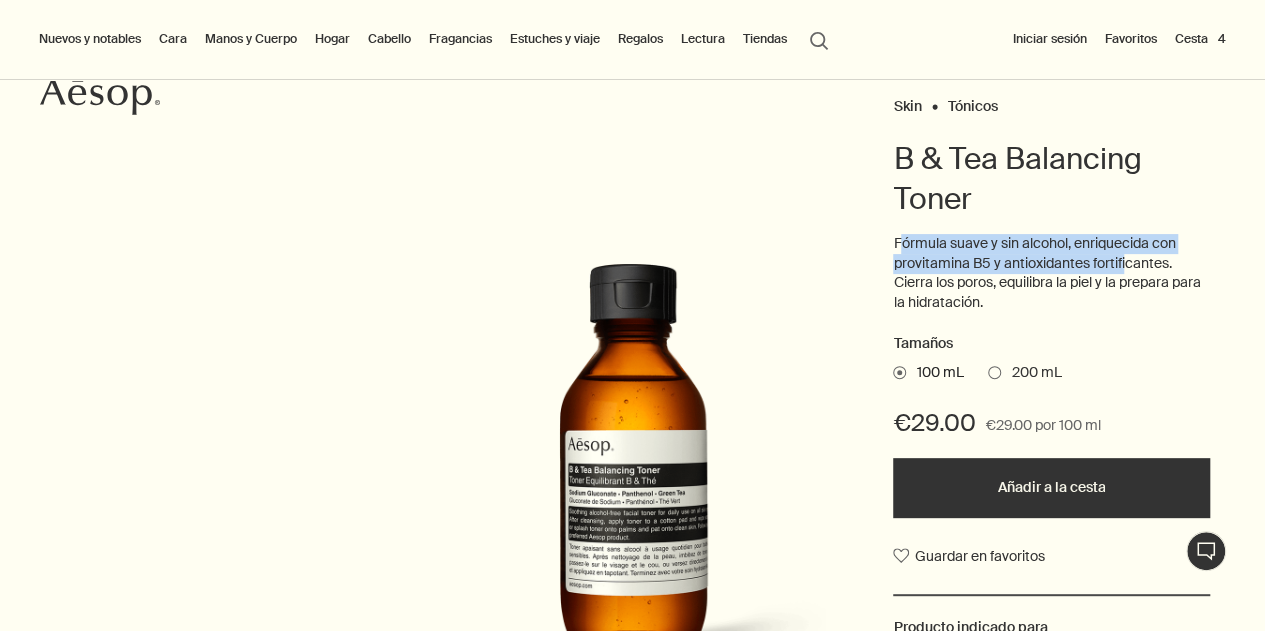 click on "Fórmula suave y sin alcohol, enriquecida con provitamina B5 y antioxidantes fortificantes. Cierra los poros, equilibra la piel y la prepara para la hidratación." at bounding box center [1051, 273] 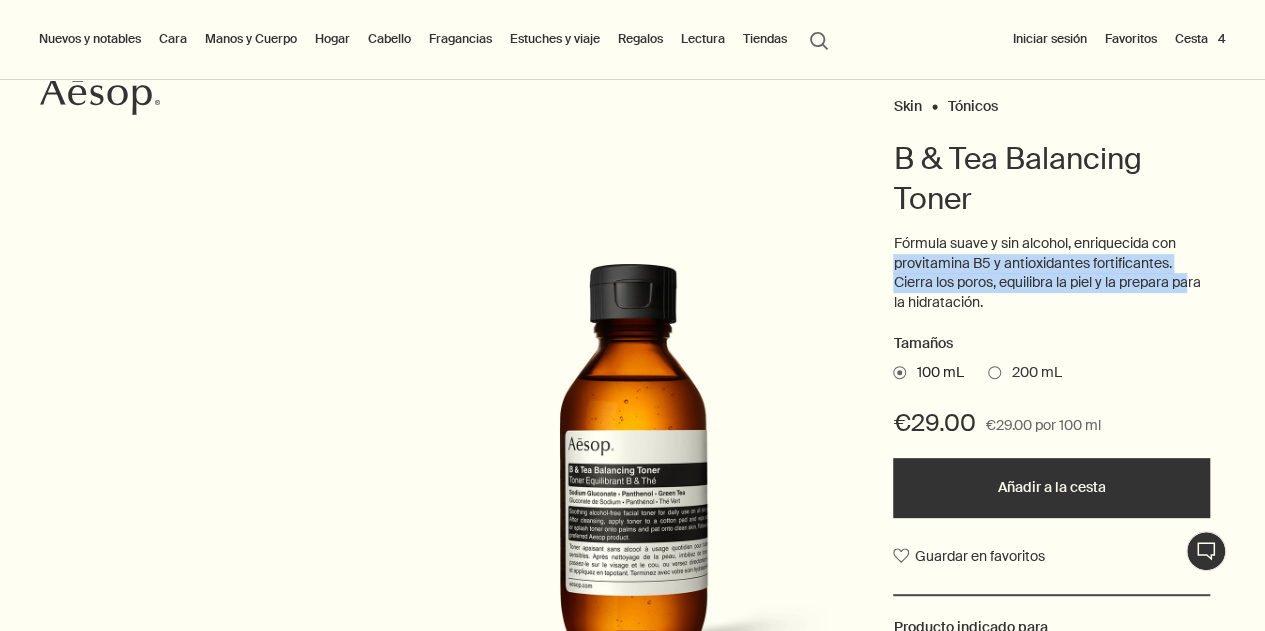 drag, startPoint x: 1184, startPoint y: 234, endPoint x: 1192, endPoint y: 285, distance: 51.62364 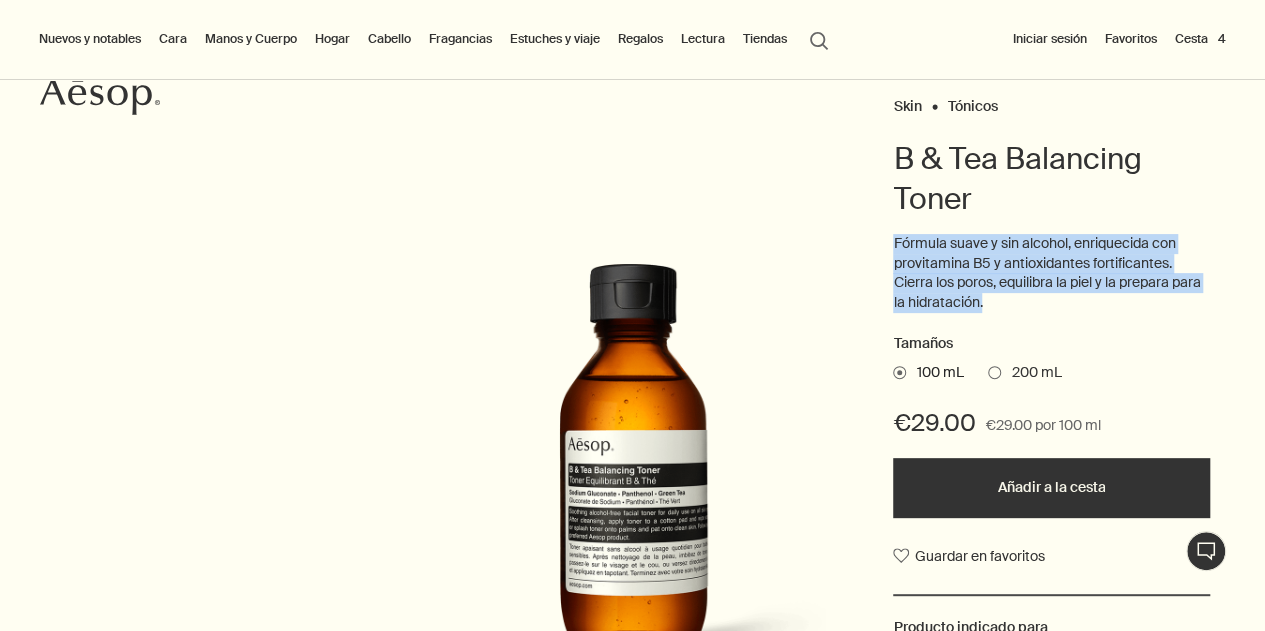 drag, startPoint x: 1170, startPoint y: 229, endPoint x: 1169, endPoint y: 295, distance: 66.007576 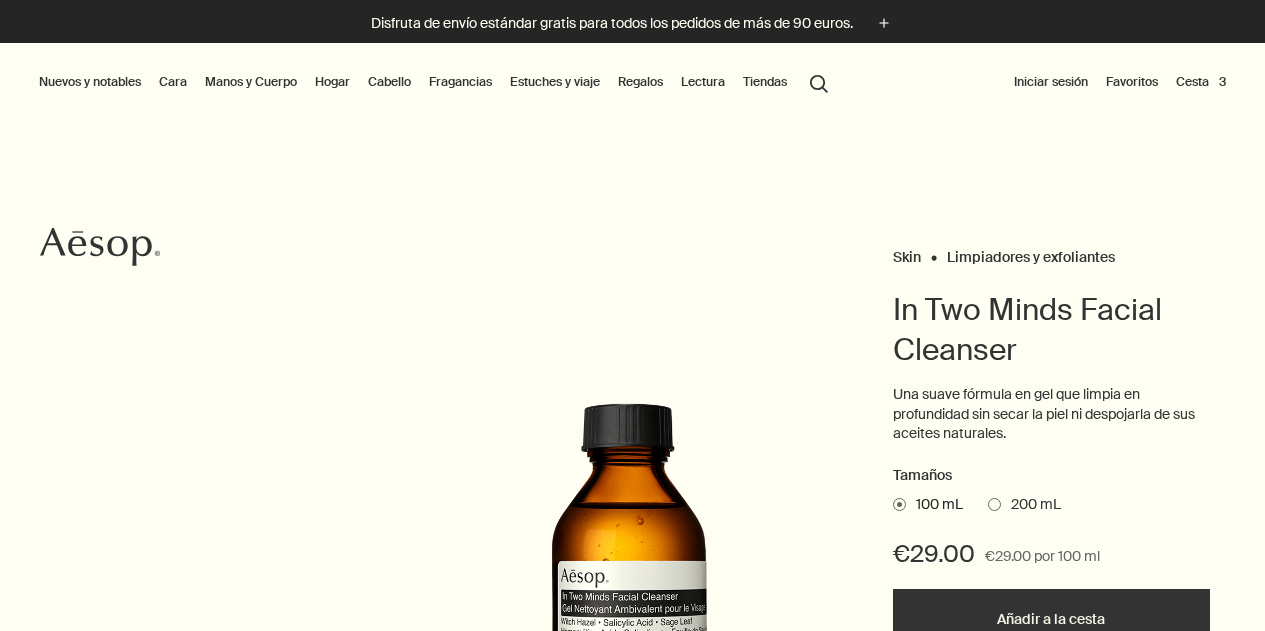 scroll, scrollTop: 0, scrollLeft: 0, axis: both 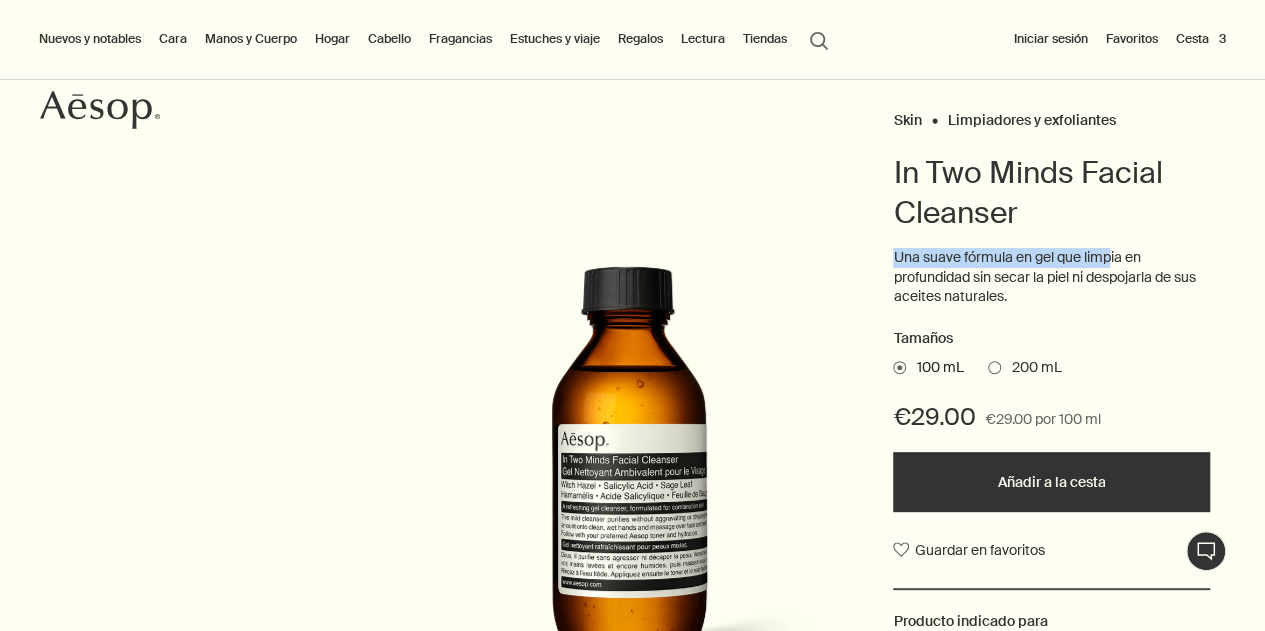 drag, startPoint x: 894, startPoint y: 255, endPoint x: 1136, endPoint y: 265, distance: 242.20653 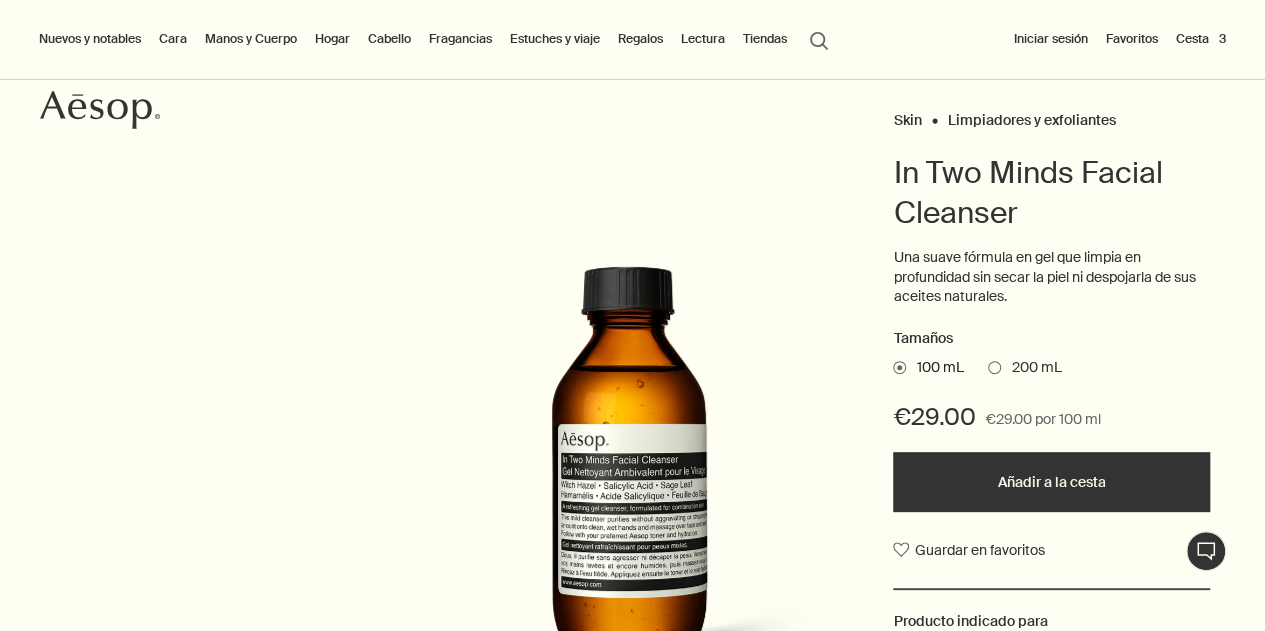 click on "Una suave fórmula en gel que limpia en profundidad sin secar la piel ni despojarla de sus aceites naturales." at bounding box center (1051, 277) 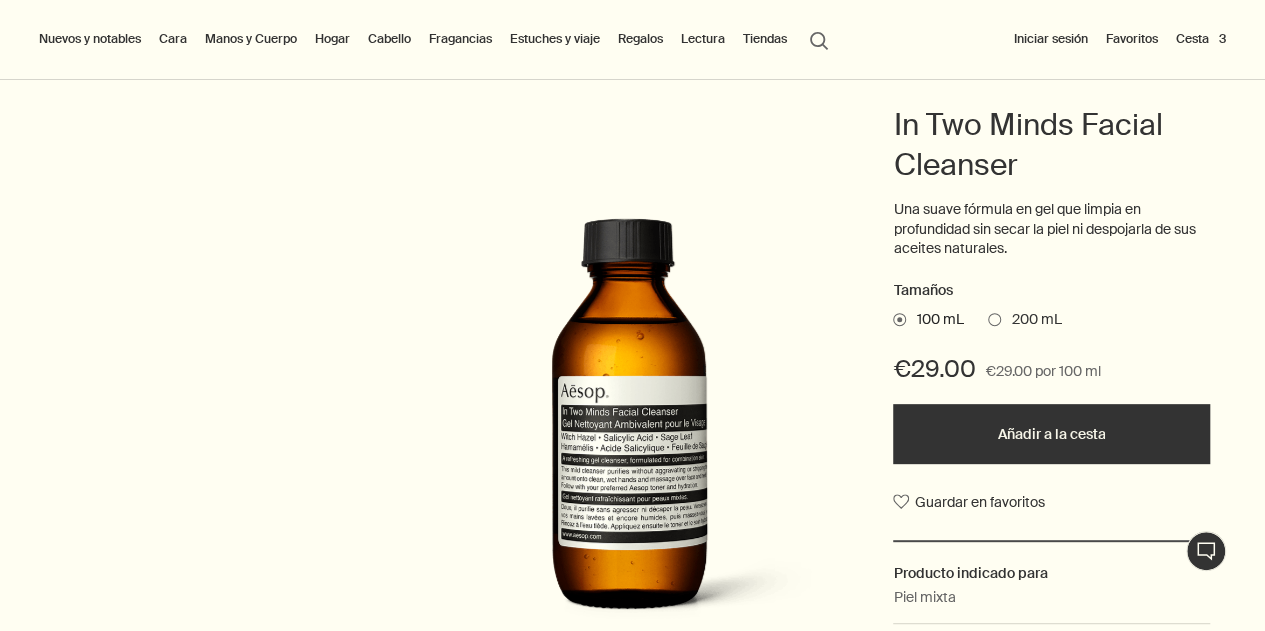 scroll, scrollTop: 184, scrollLeft: 0, axis: vertical 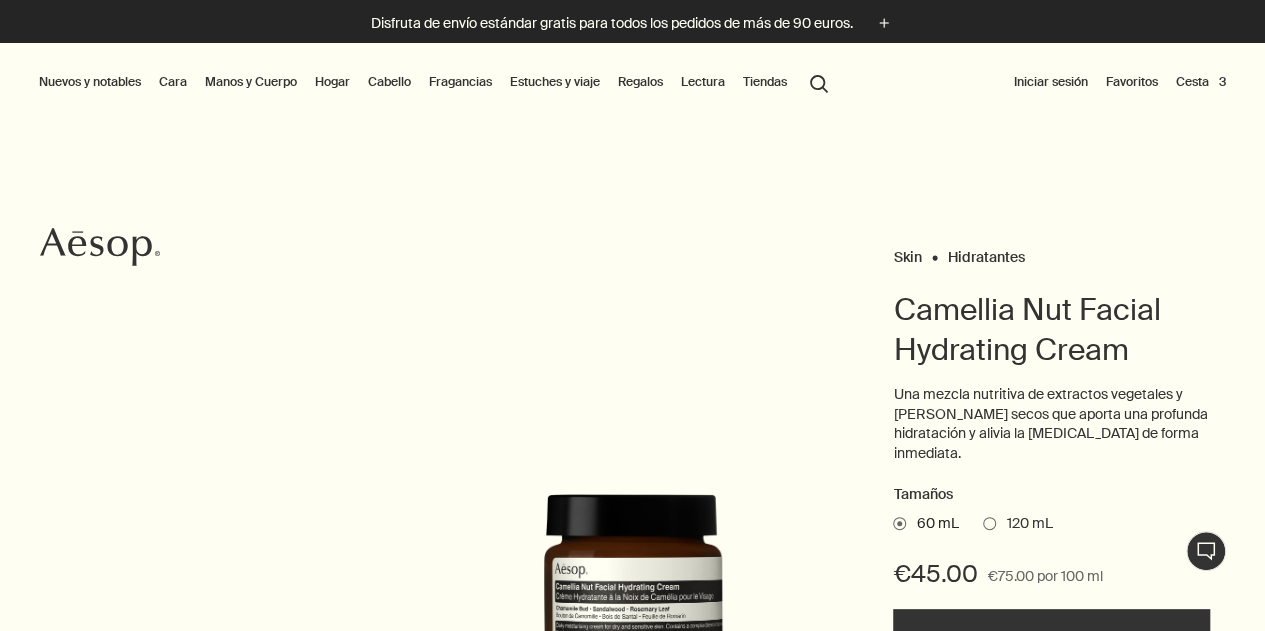 click on "Cara" at bounding box center (173, 82) 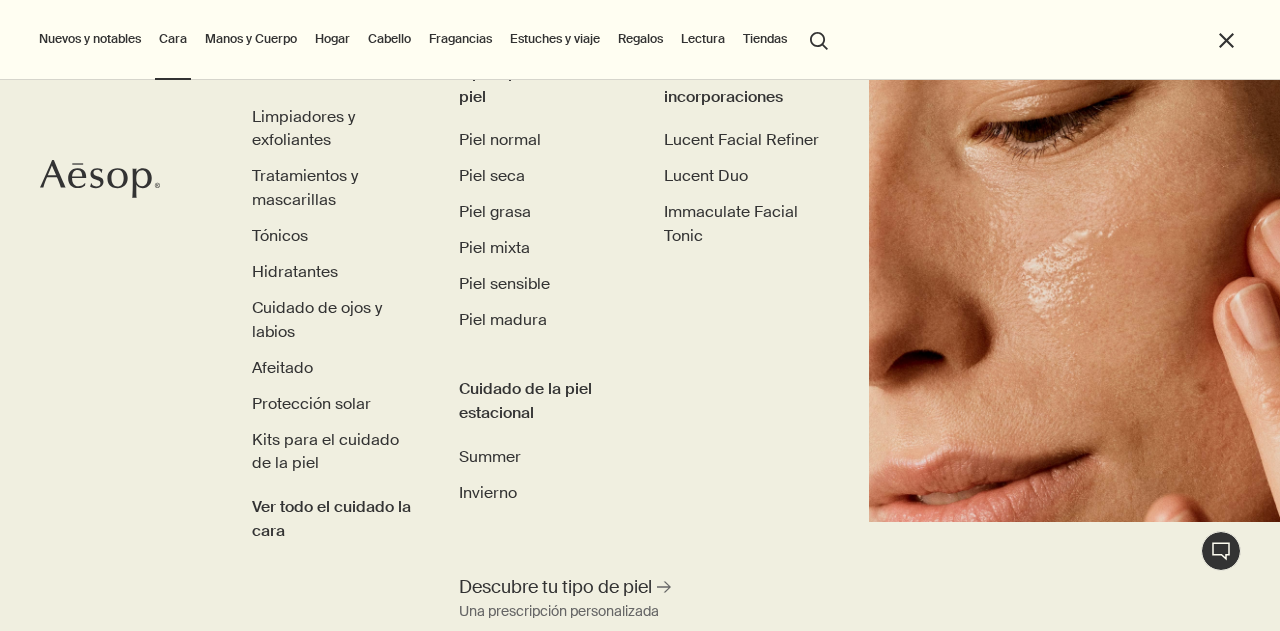 scroll, scrollTop: 112, scrollLeft: 0, axis: vertical 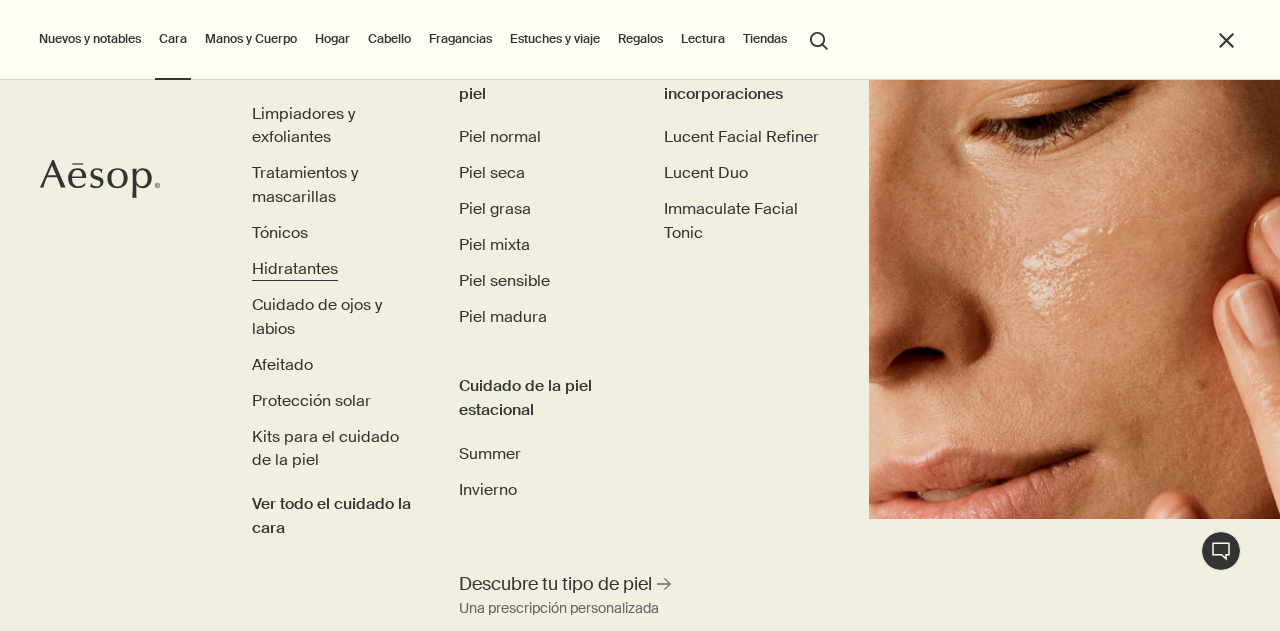 click on "Hidratantes" at bounding box center (295, 268) 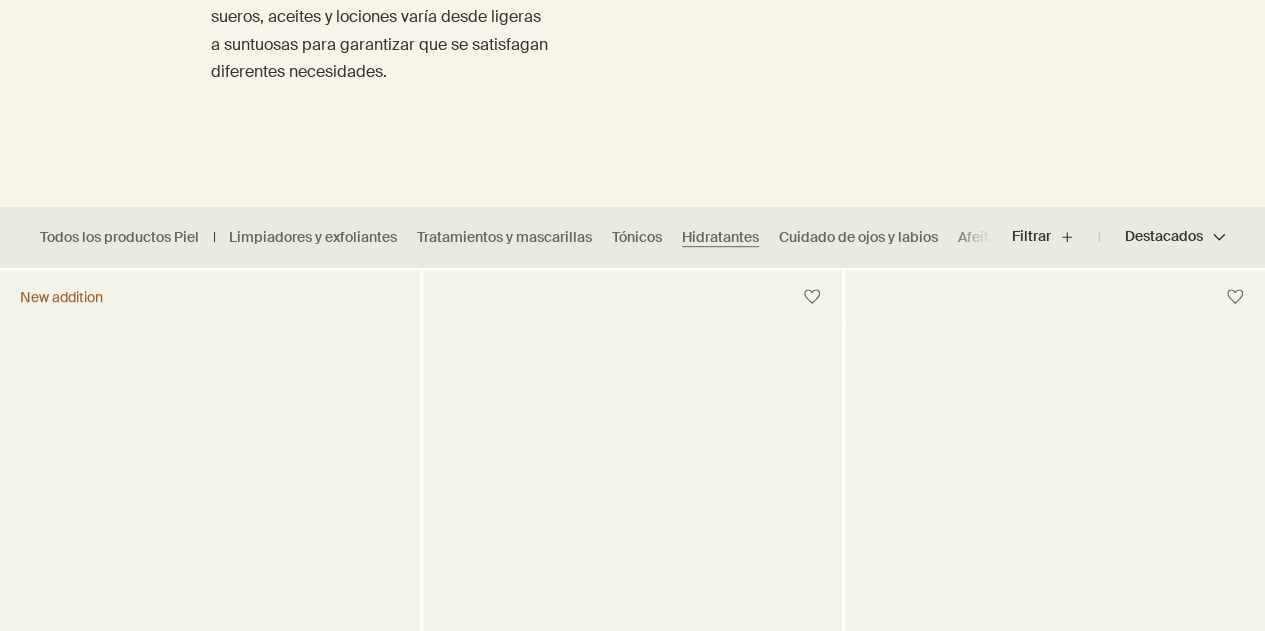 scroll, scrollTop: 0, scrollLeft: 0, axis: both 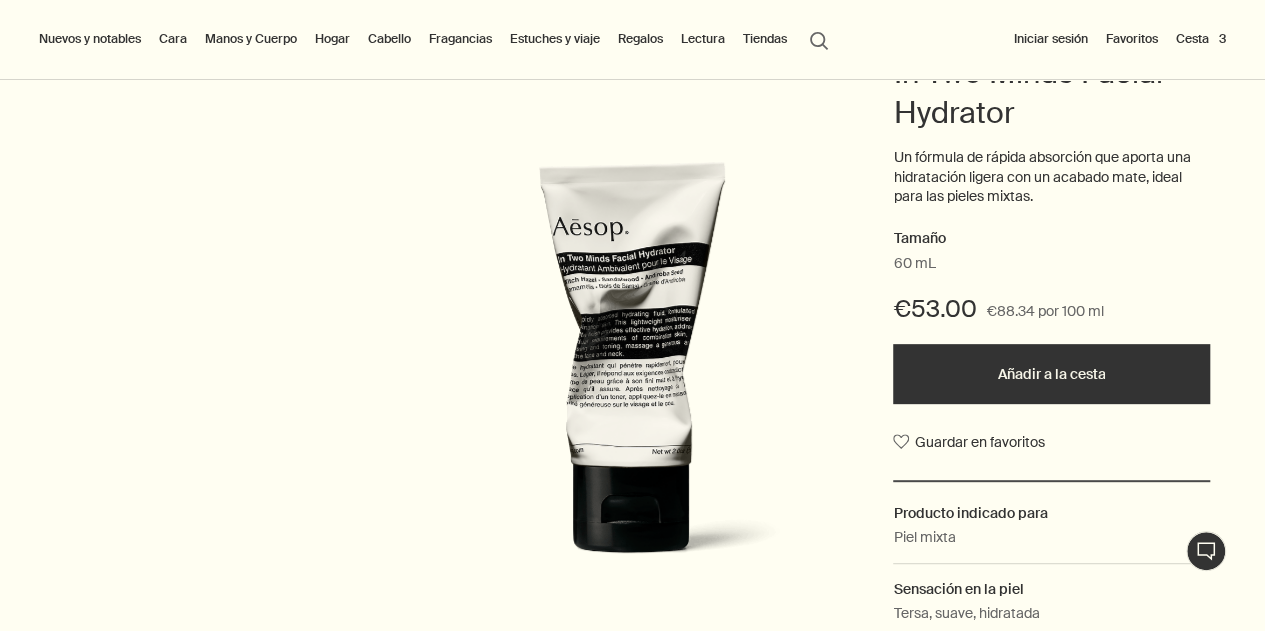 click on "Añadir a la cesta" at bounding box center [1051, 374] 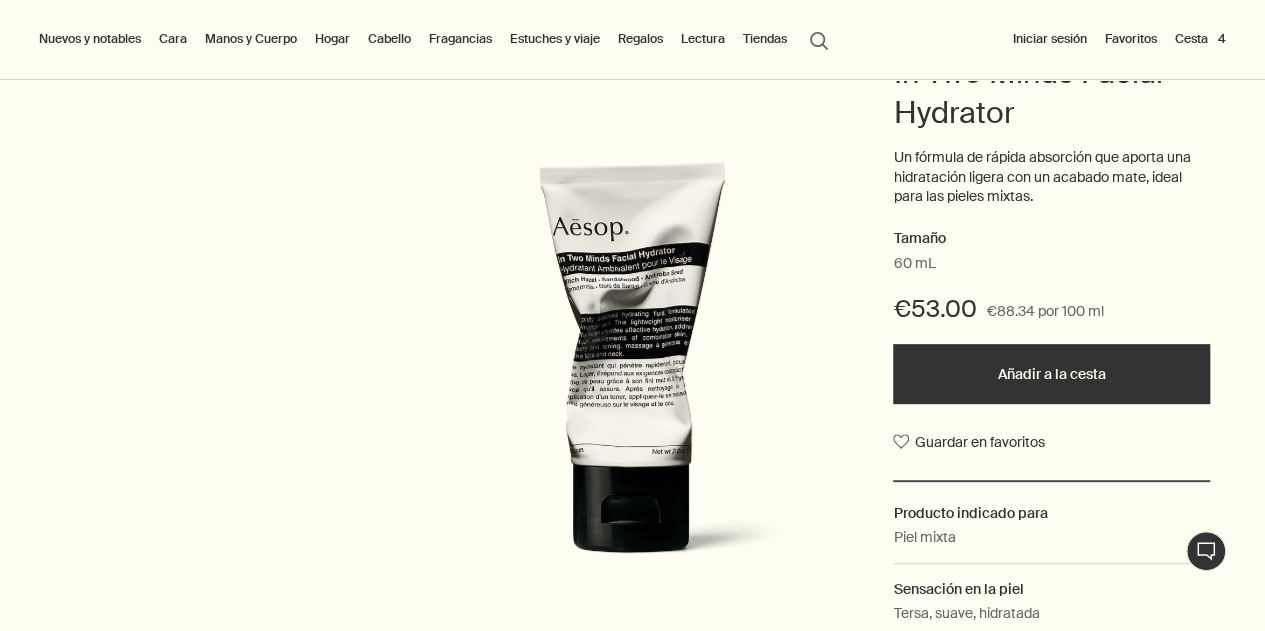 click on "Cesta 4" at bounding box center [1200, 39] 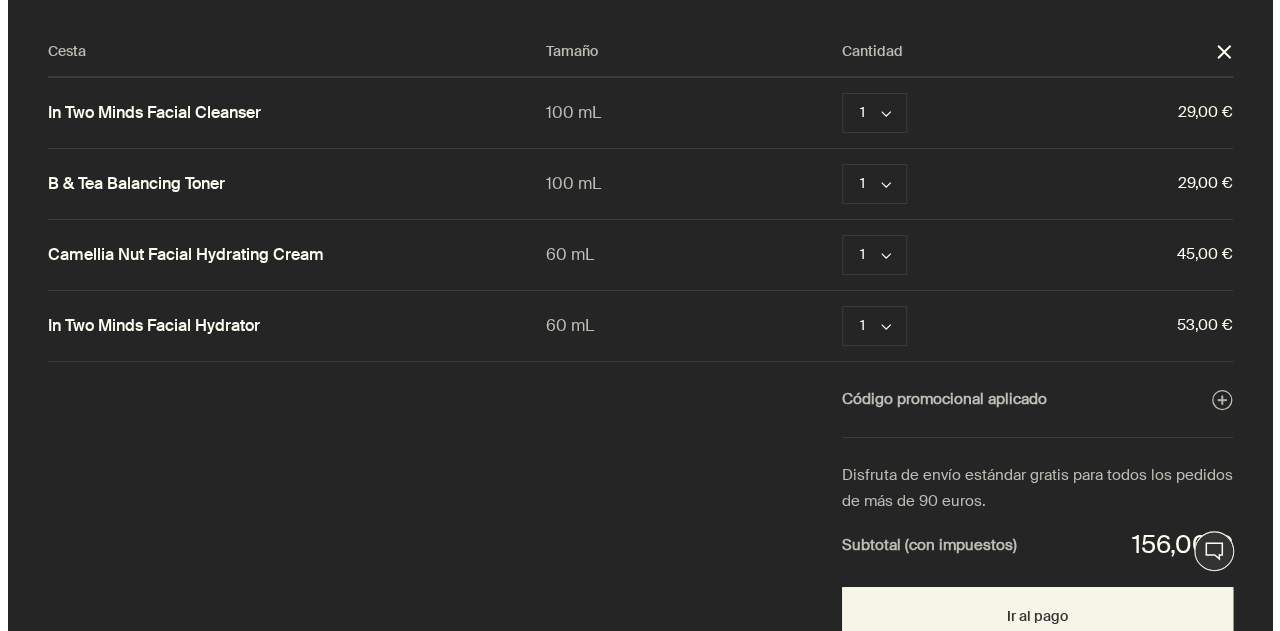 scroll, scrollTop: 0, scrollLeft: 0, axis: both 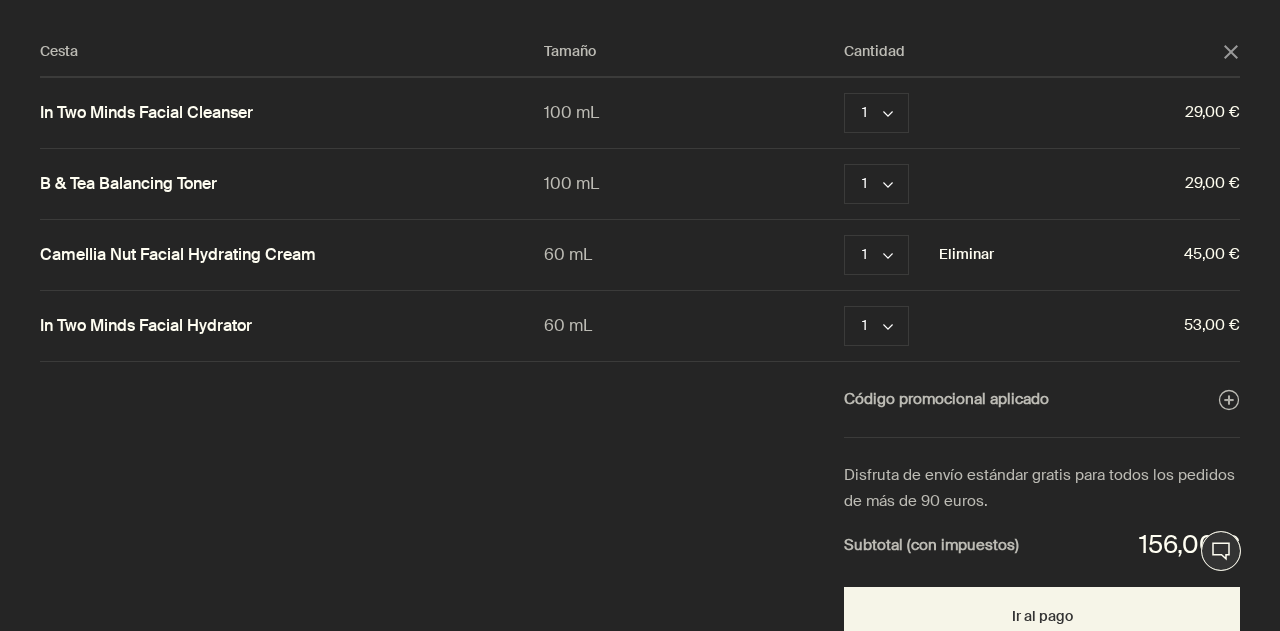 click on "Eliminar" at bounding box center (966, 255) 